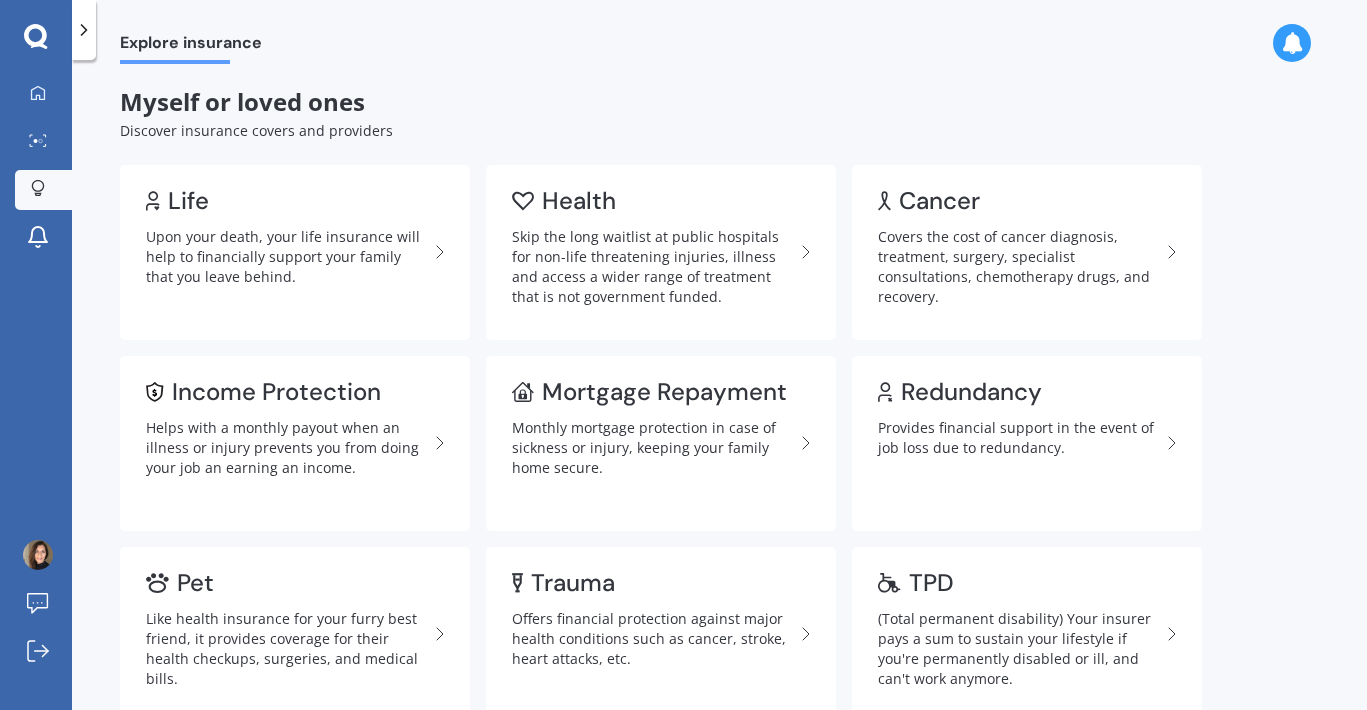 scroll, scrollTop: 0, scrollLeft: 0, axis: both 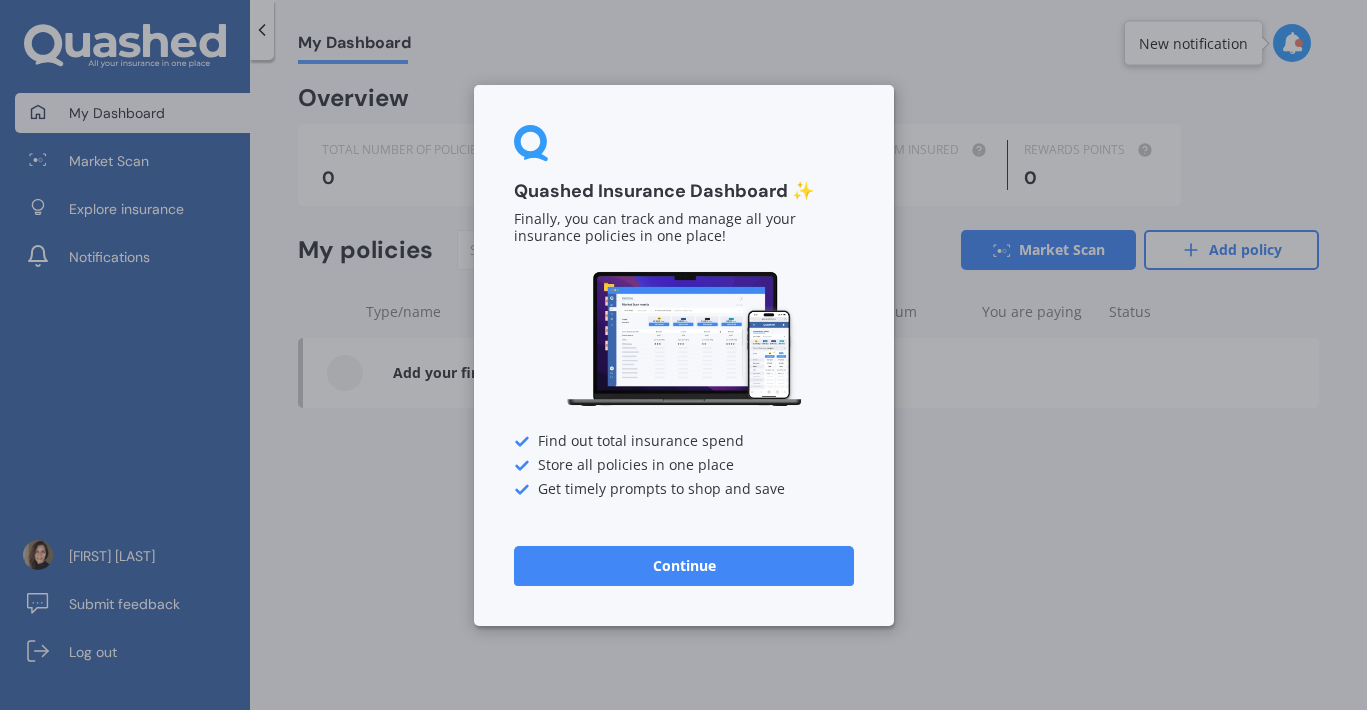 click on "Quashed Insurance Dashboard ✨ Finally, you can track and manage all your insurance policies in one place!  Find out total insurance spend  Store all policies in one place  Get timely prompts to shop and save Continue" at bounding box center (683, 355) 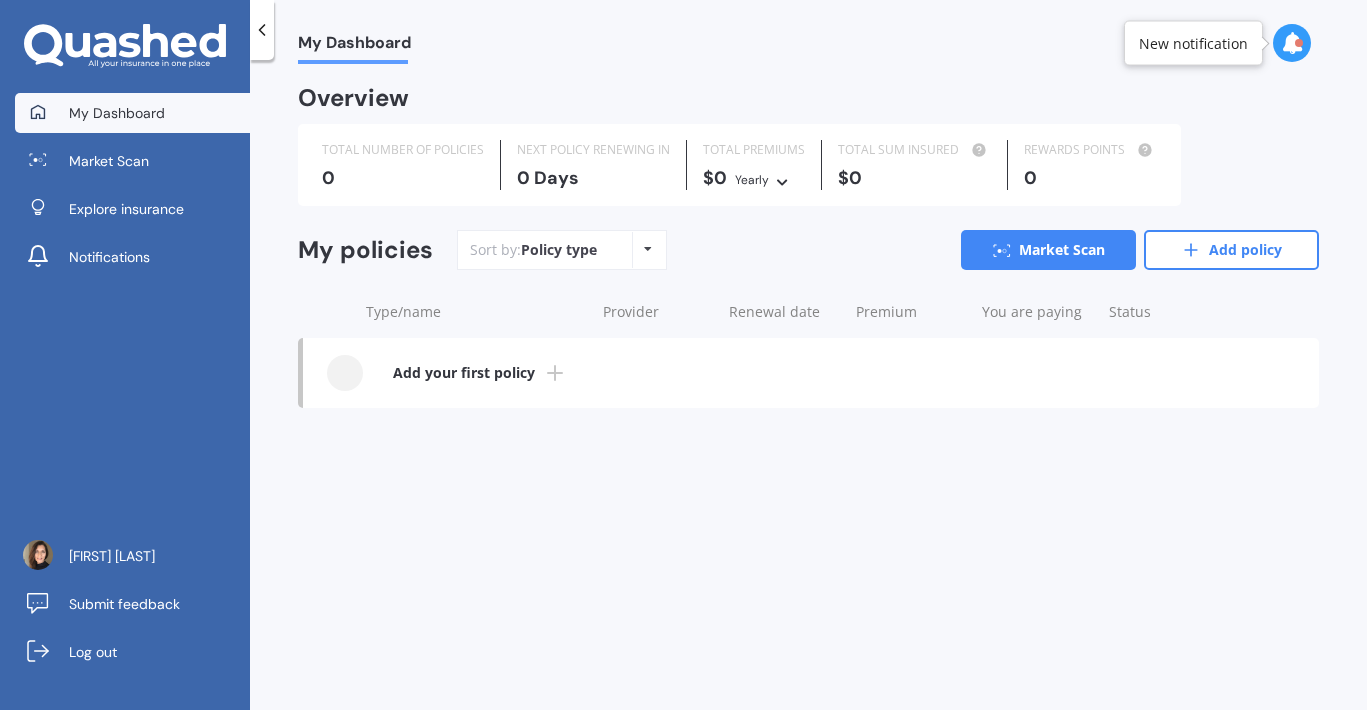 click at bounding box center (1292, 43) 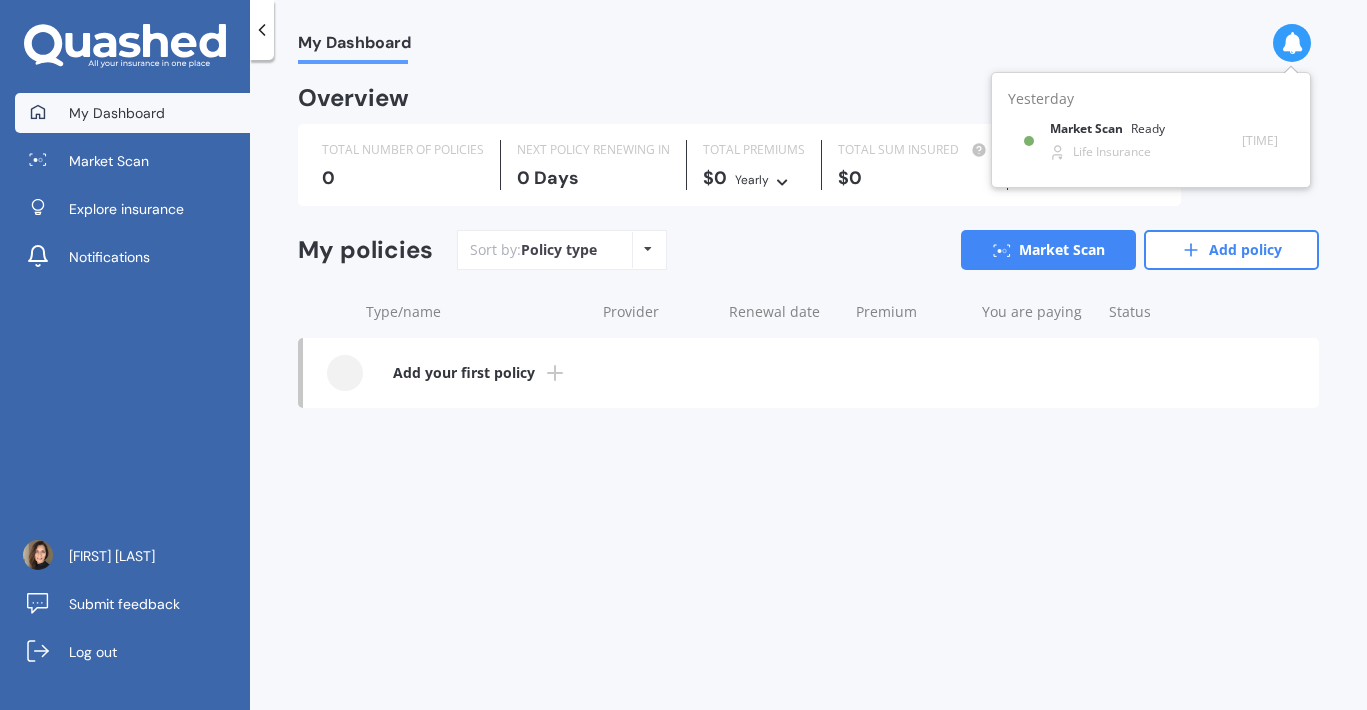 click on "My Dashboard Overview TOTAL NUMBER OF POLICIES 0 NEXT POLICY RENEWING IN 0 Days TOTAL PREMIUMS $0 Yearly Yearly Six-Monthly Quarterly Monthly Fortnightly Weekly TOTAL SUM INSURED $0 REWARDS POINTS 0 My policies Sort by:  Policy type Policy type Alphabetical Date added Renewing next Market Scan Add policy Type/name Provider Renewal date Premium You are paying Status Add your first policy" at bounding box center [808, 389] 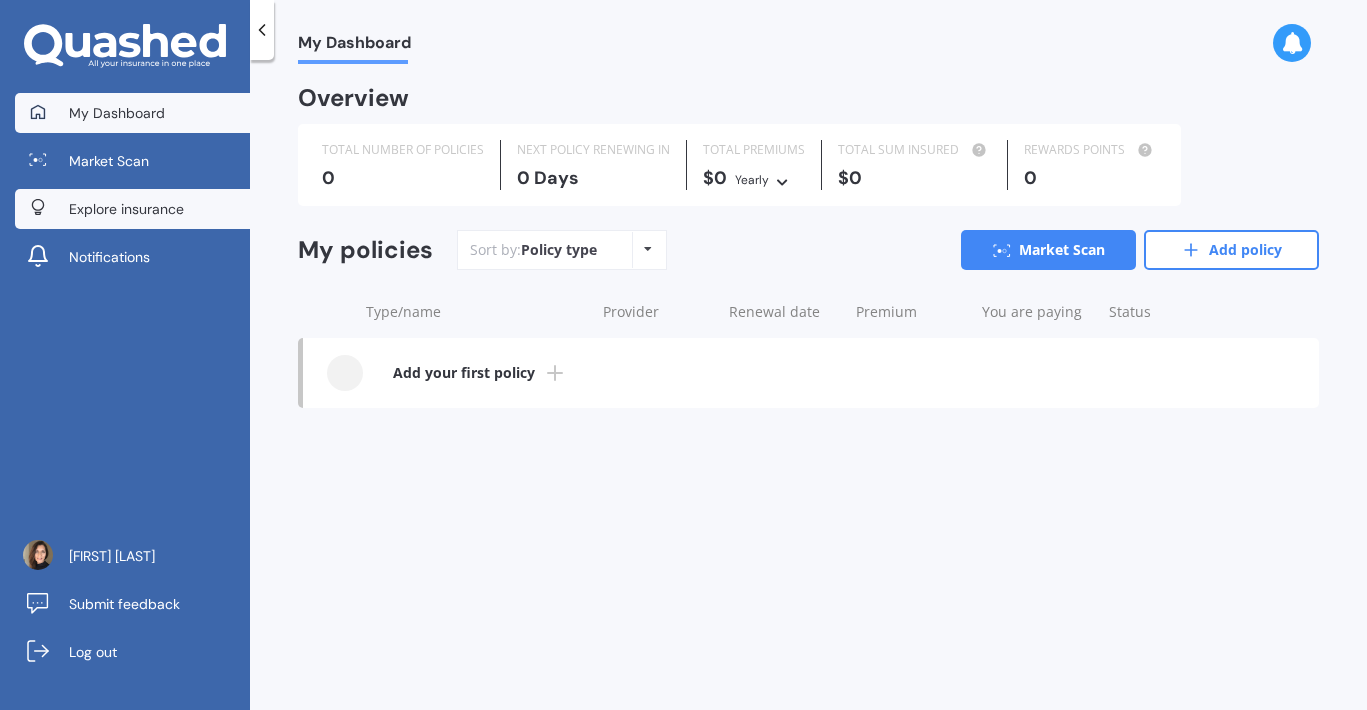 click on "Explore insurance" at bounding box center (126, 209) 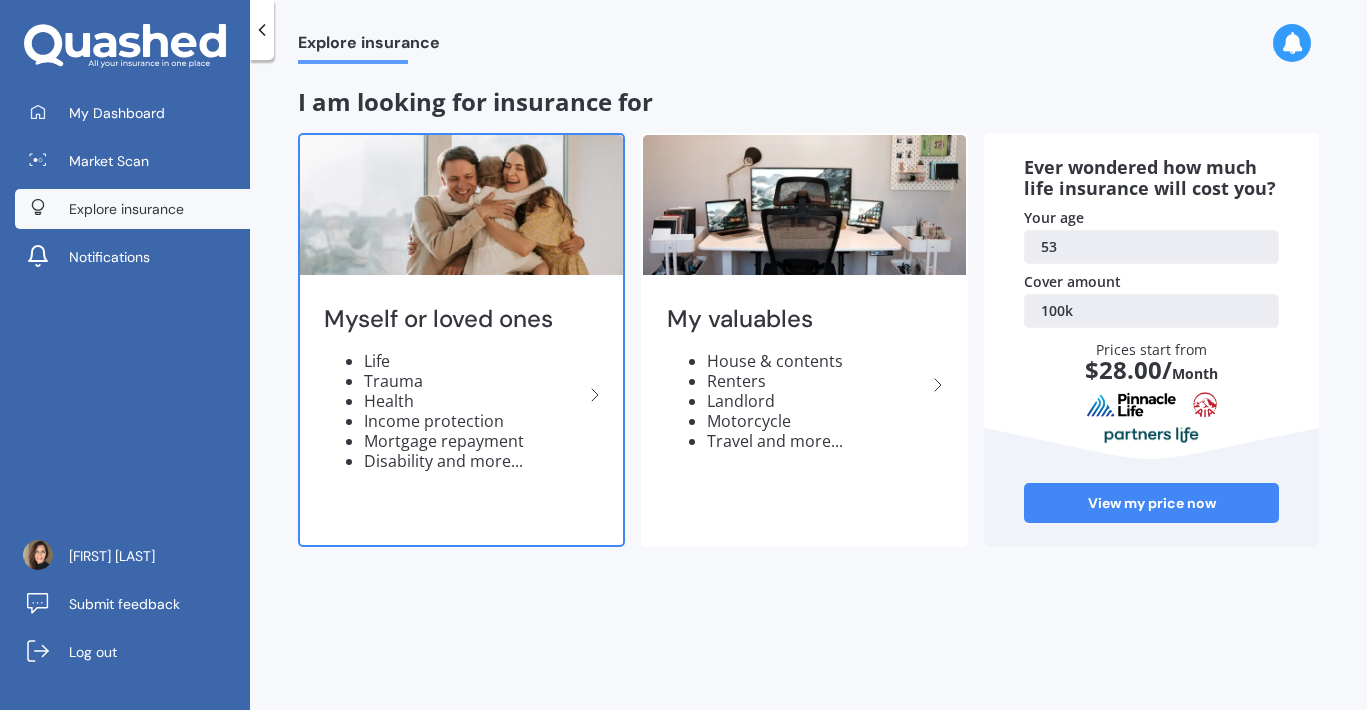 click on "Myself or loved ones" at bounding box center [453, 319] 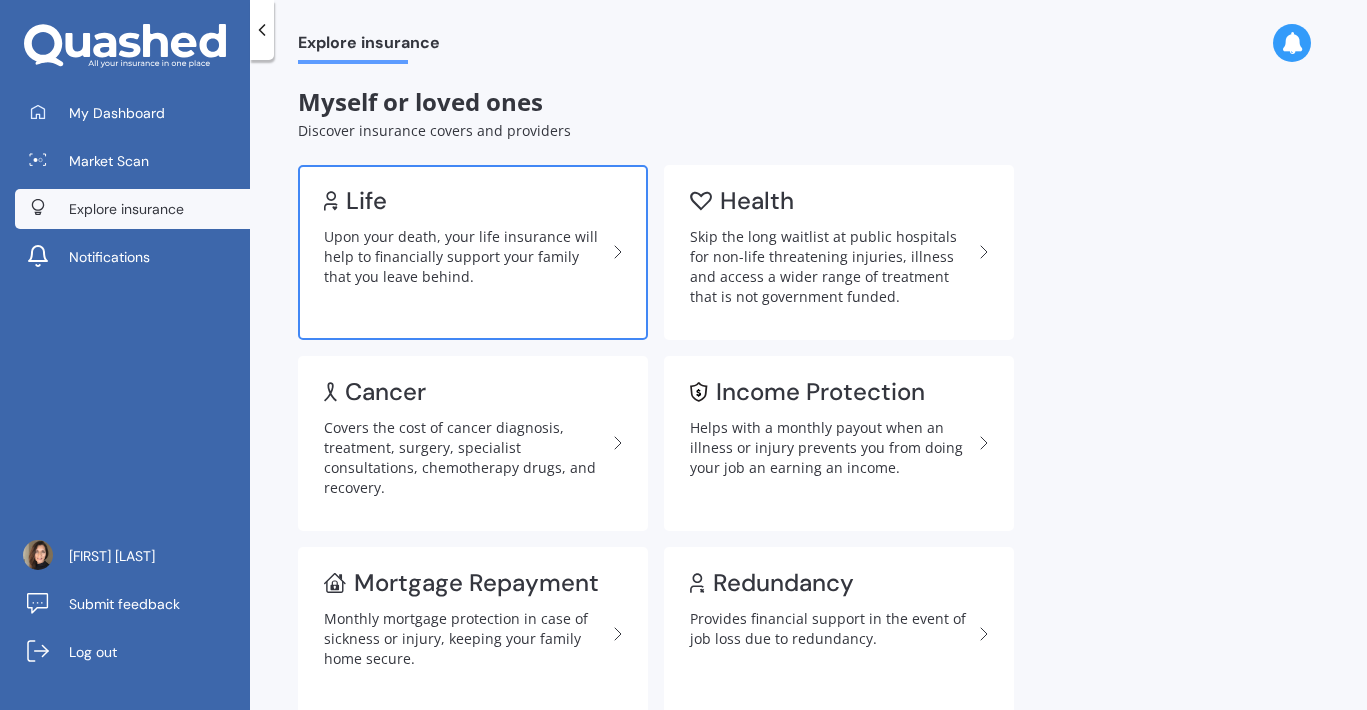 click on "Upon your death, your life insurance will help to financially support your family that you leave behind." at bounding box center (465, 257) 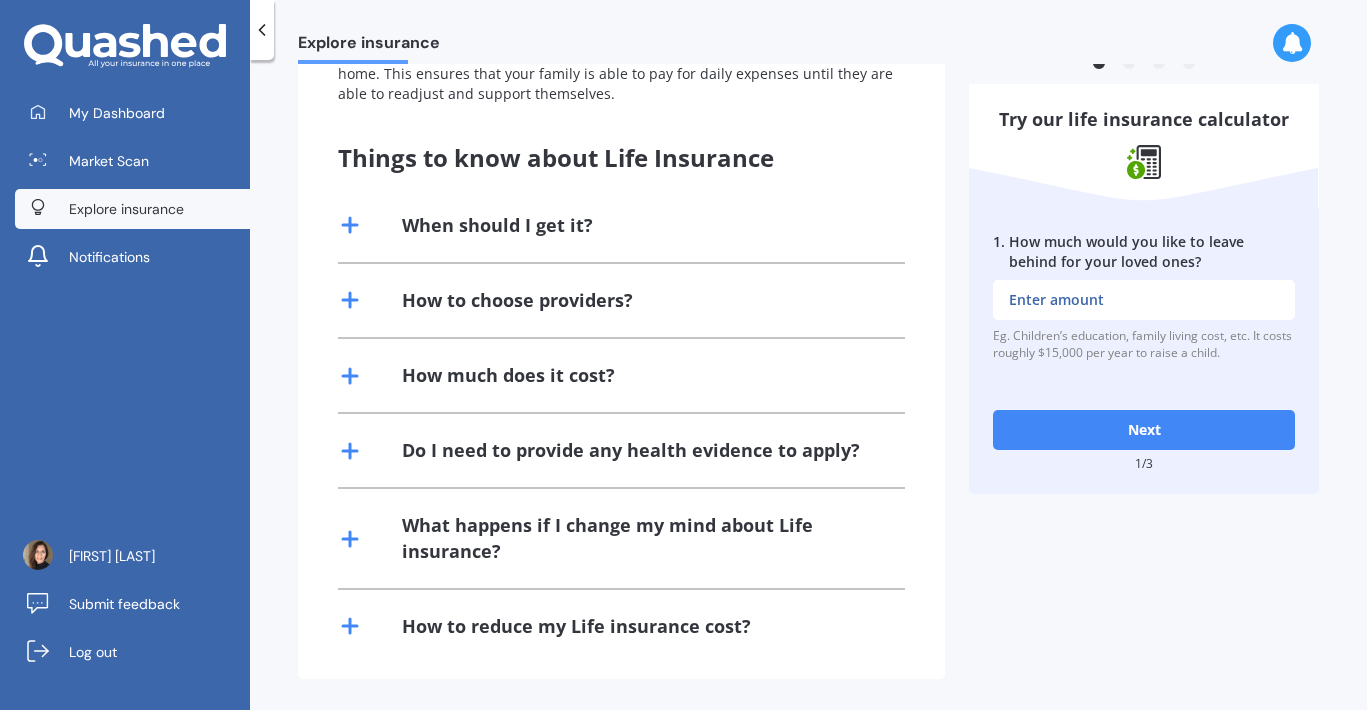 scroll, scrollTop: 426, scrollLeft: 0, axis: vertical 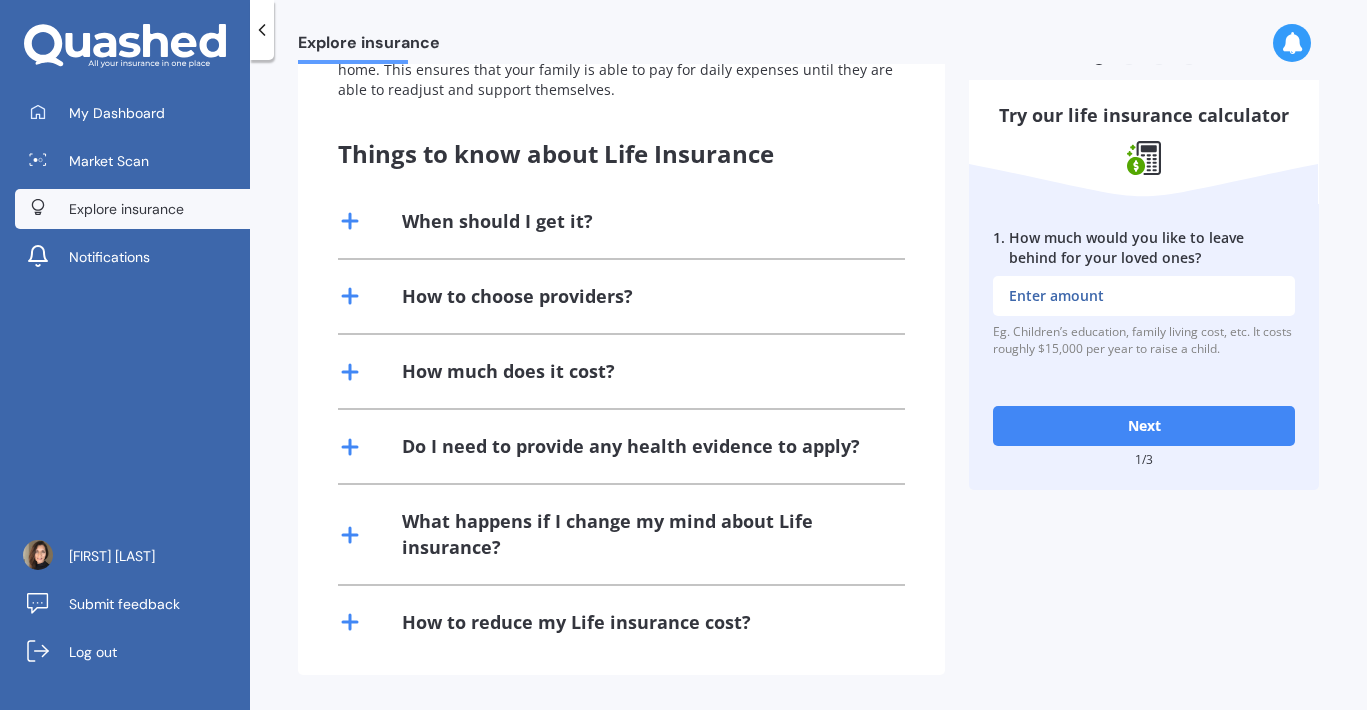 click on "When should I get it?" at bounding box center (621, 221) 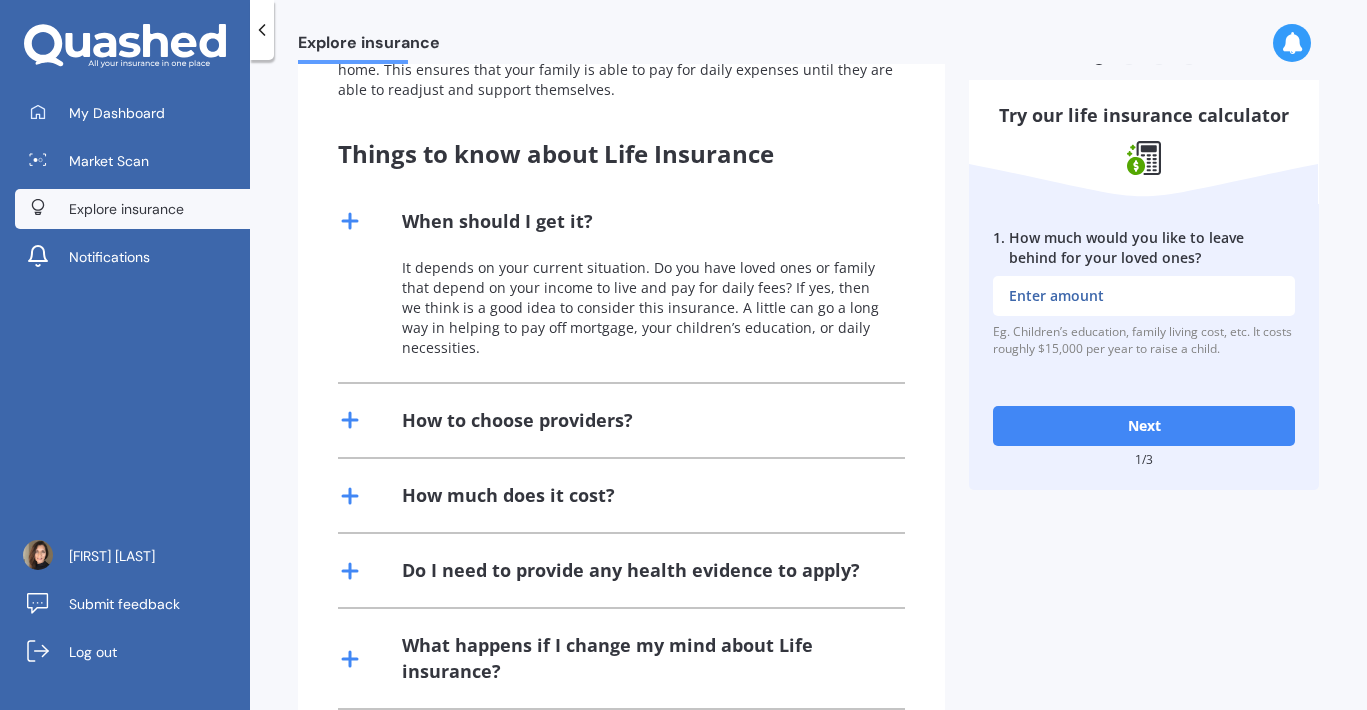 click on "How to choose providers?" at bounding box center (517, 420) 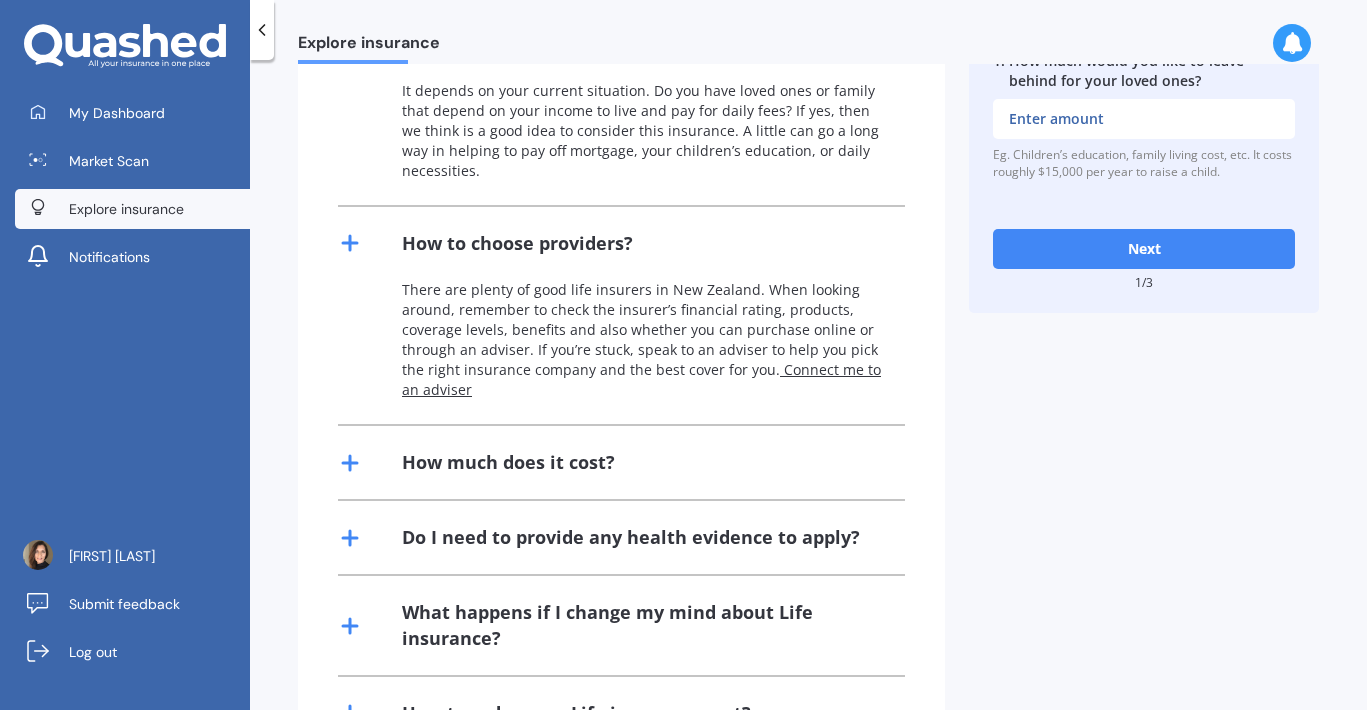 scroll, scrollTop: 626, scrollLeft: 0, axis: vertical 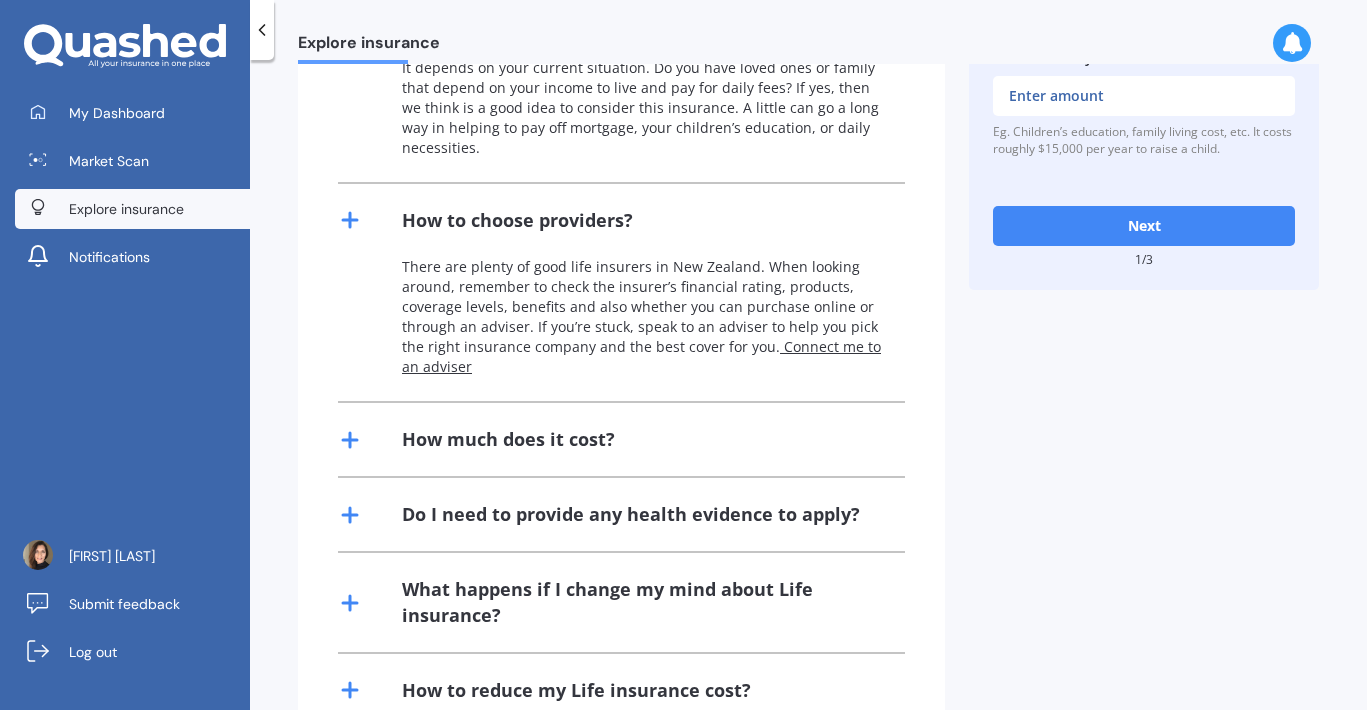 click on "How much does it cost?" at bounding box center (508, 439) 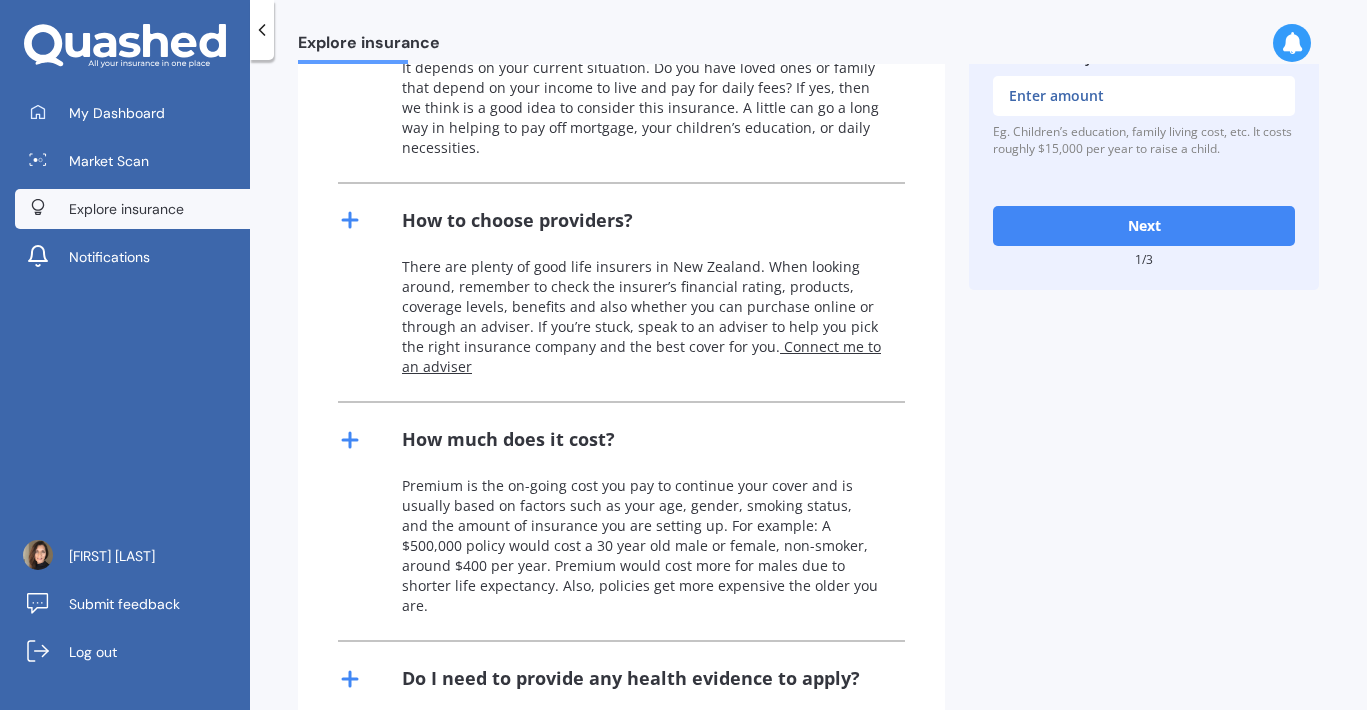 scroll, scrollTop: 838, scrollLeft: 0, axis: vertical 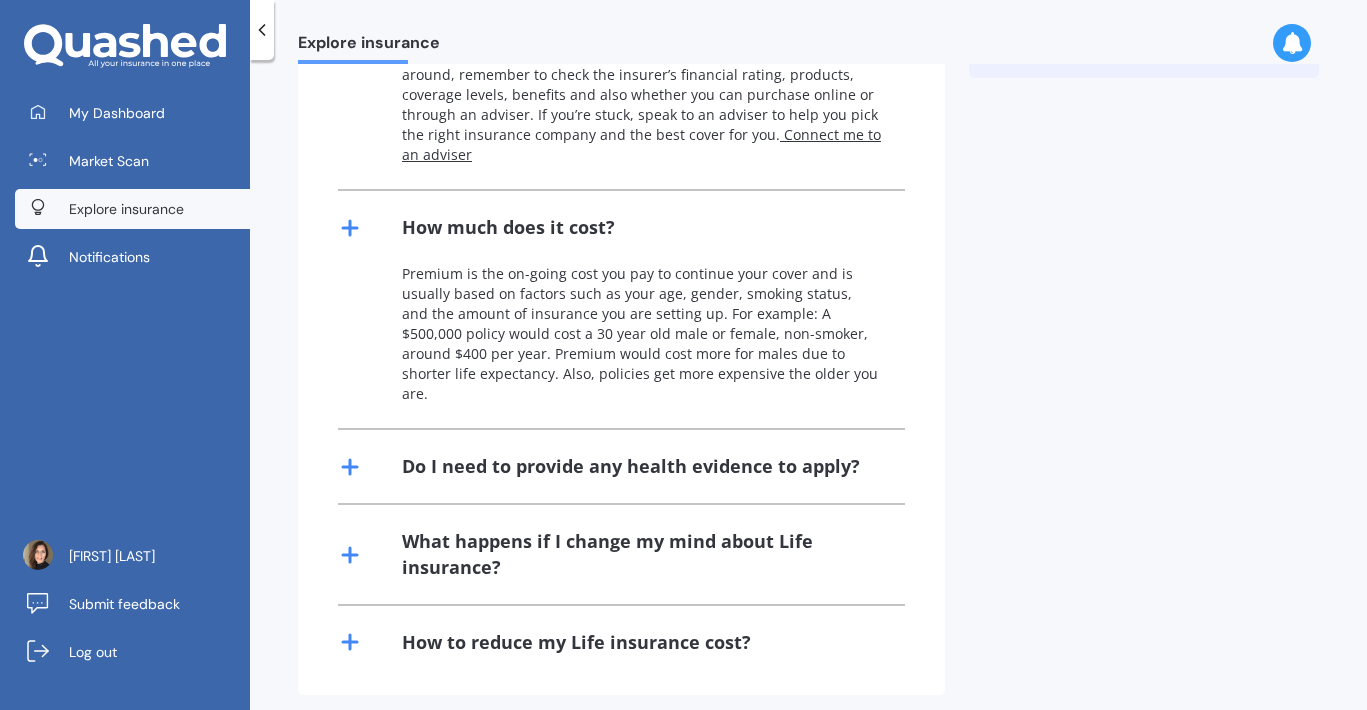 click on "Do I need to provide any health evidence to apply?" at bounding box center [631, 466] 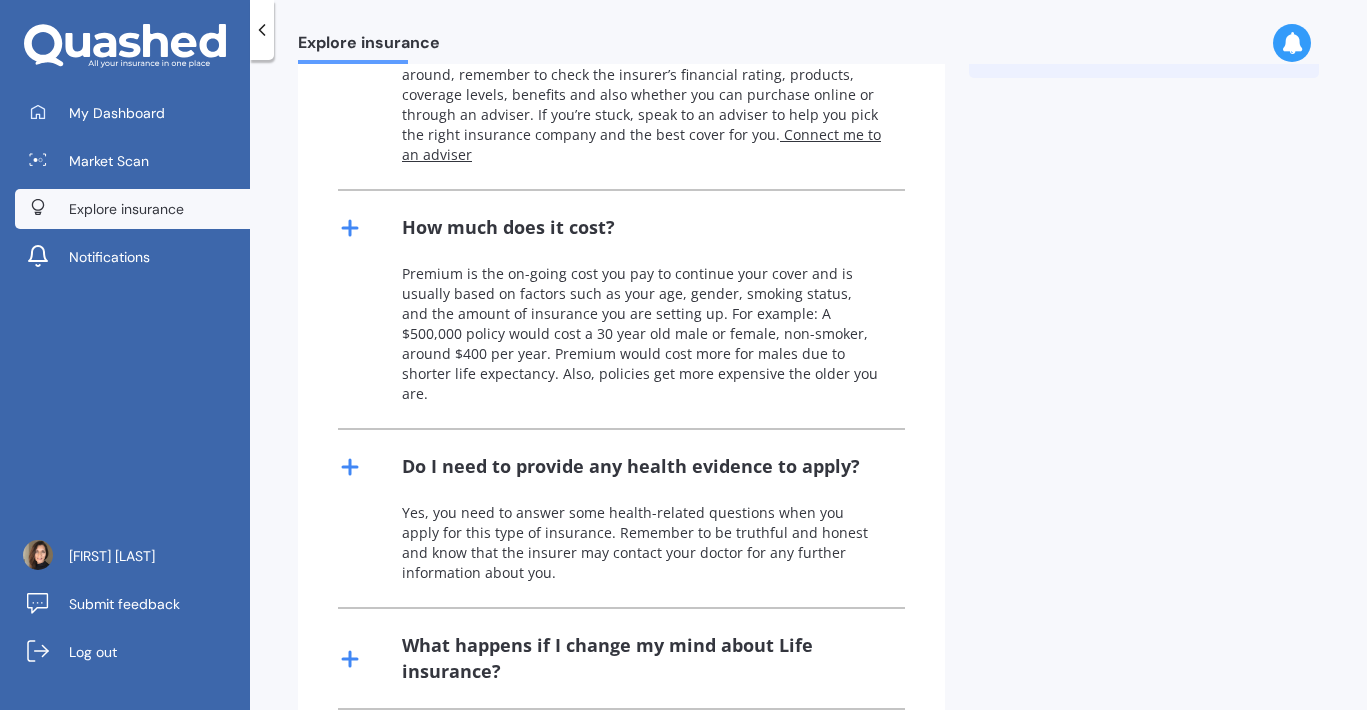 scroll, scrollTop: 942, scrollLeft: 0, axis: vertical 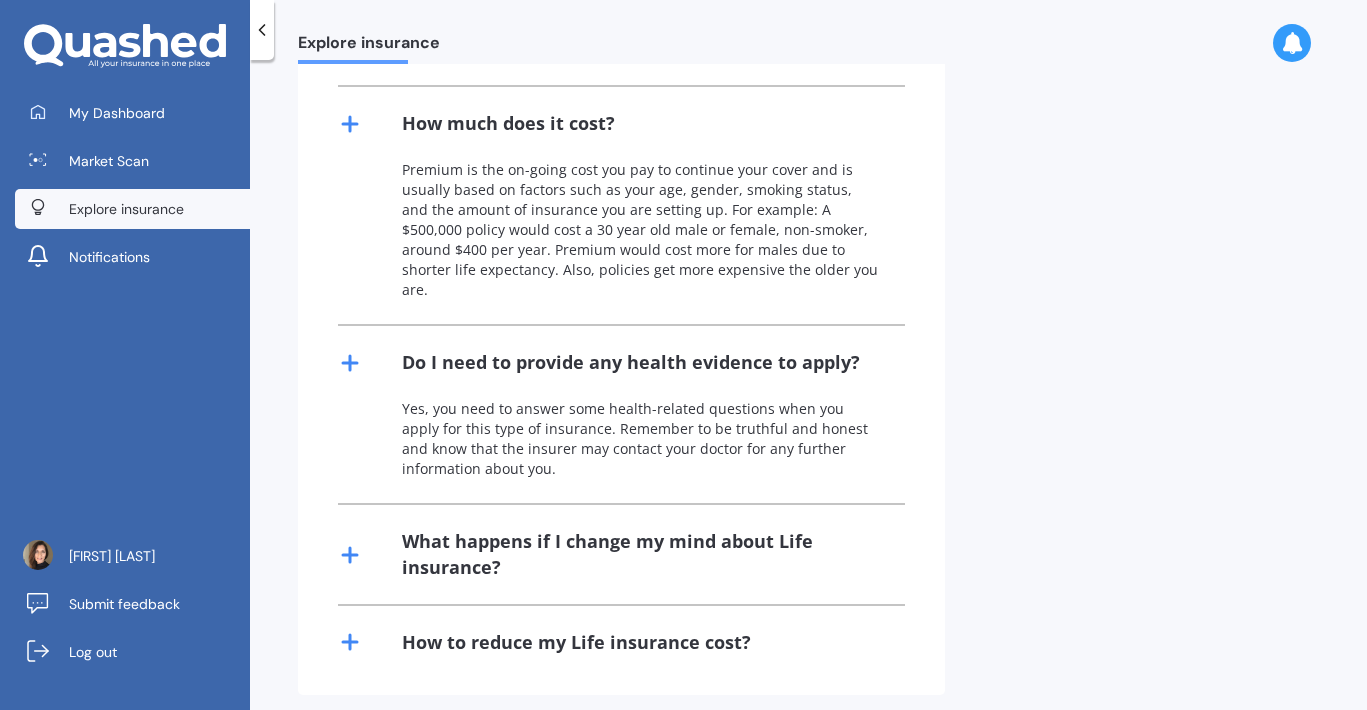 click on "What happens if I change my mind about Life insurance?" at bounding box center (641, 554) 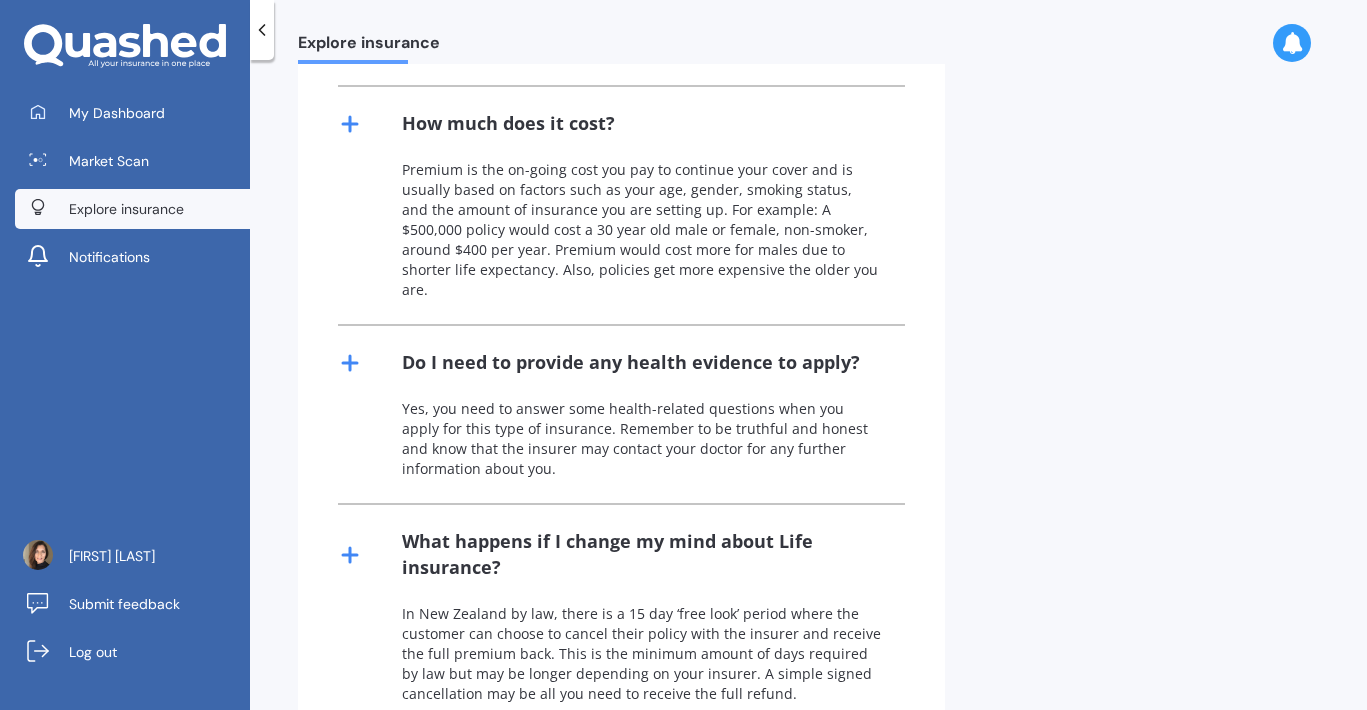 scroll, scrollTop: 1066, scrollLeft: 0, axis: vertical 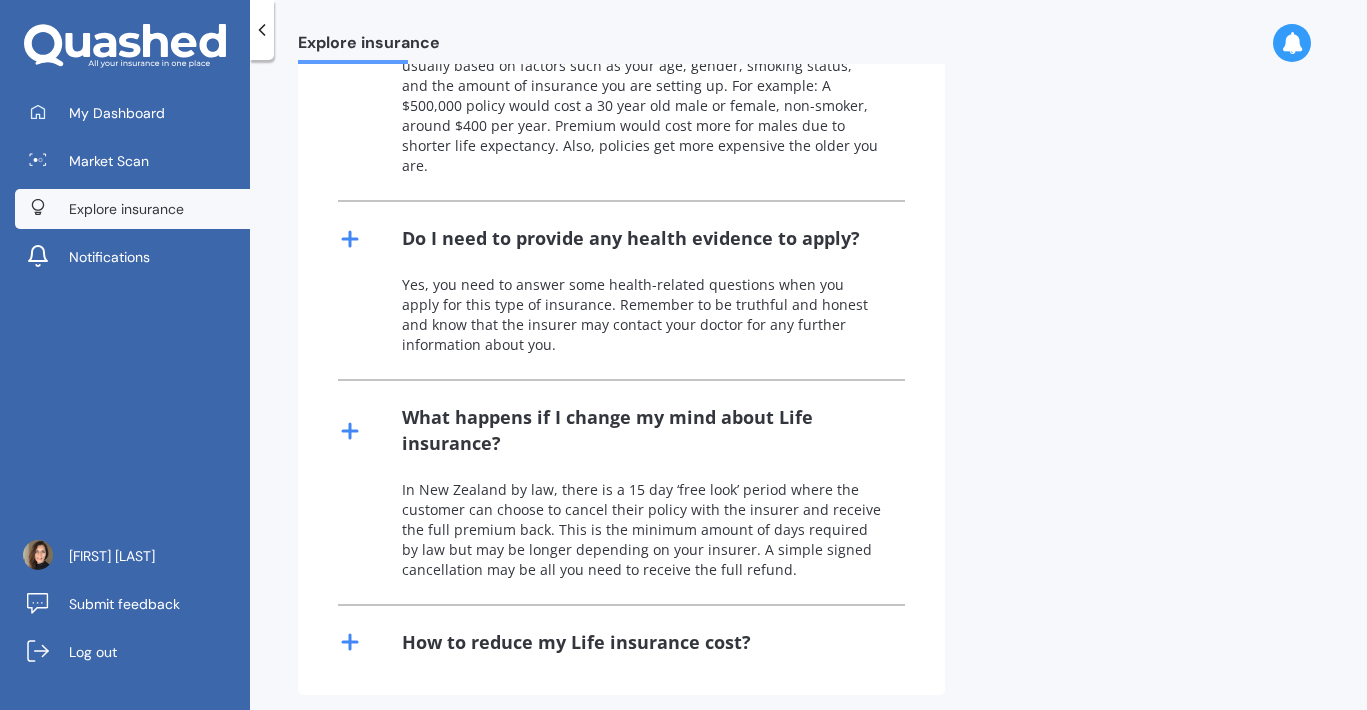 click on "How to reduce my Life insurance cost?" at bounding box center (576, 642) 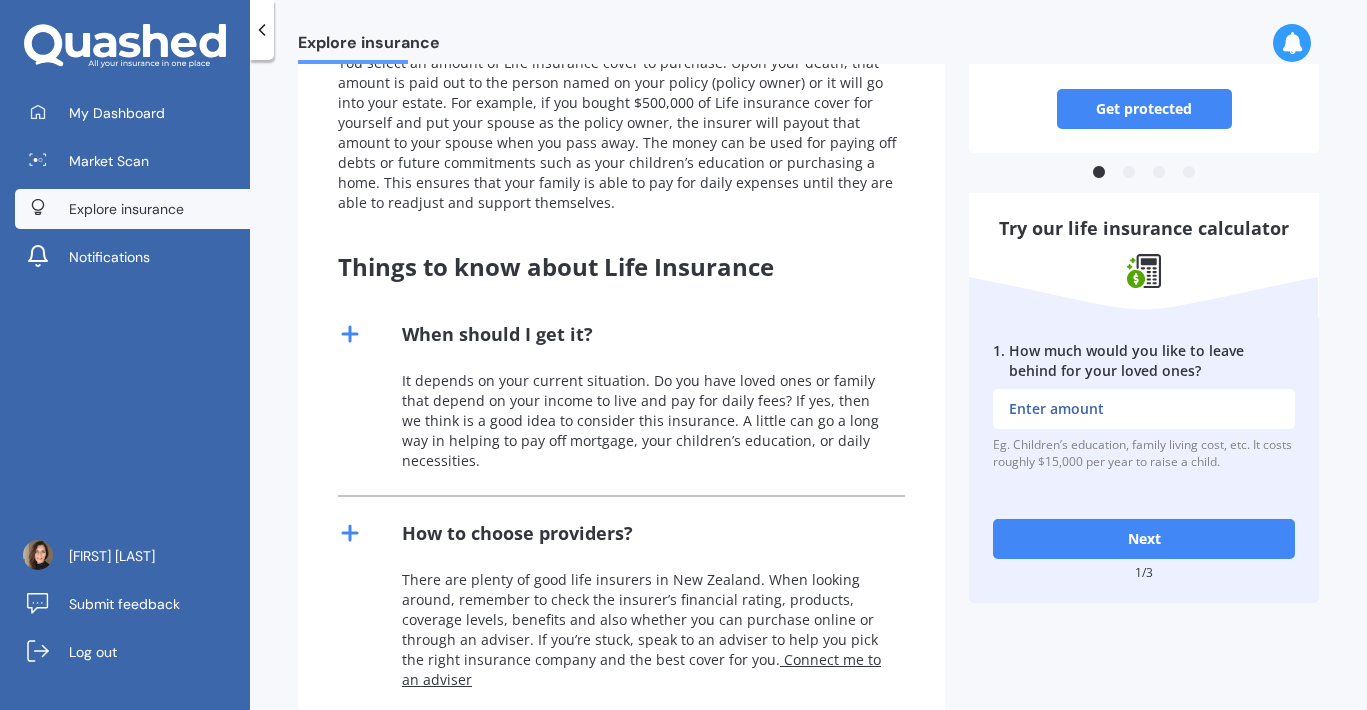 scroll, scrollTop: 0, scrollLeft: 0, axis: both 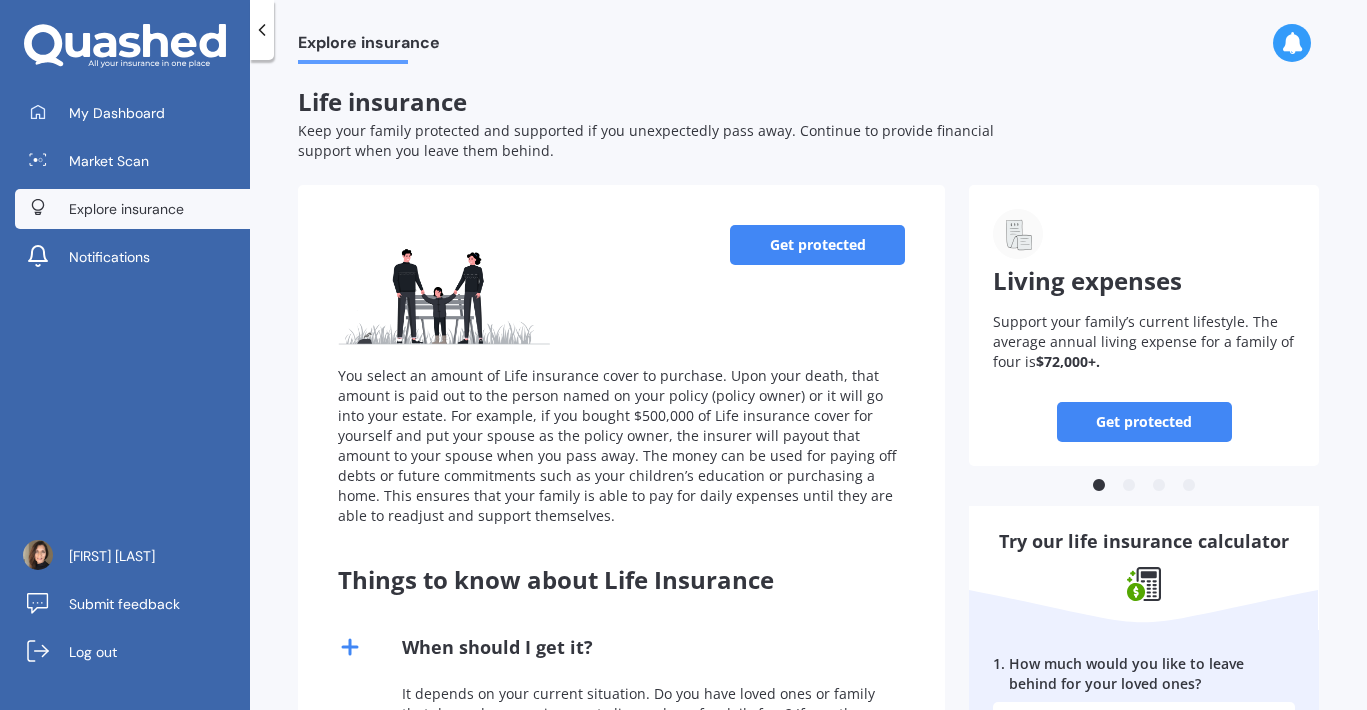 click on "Get protected" at bounding box center (817, 245) 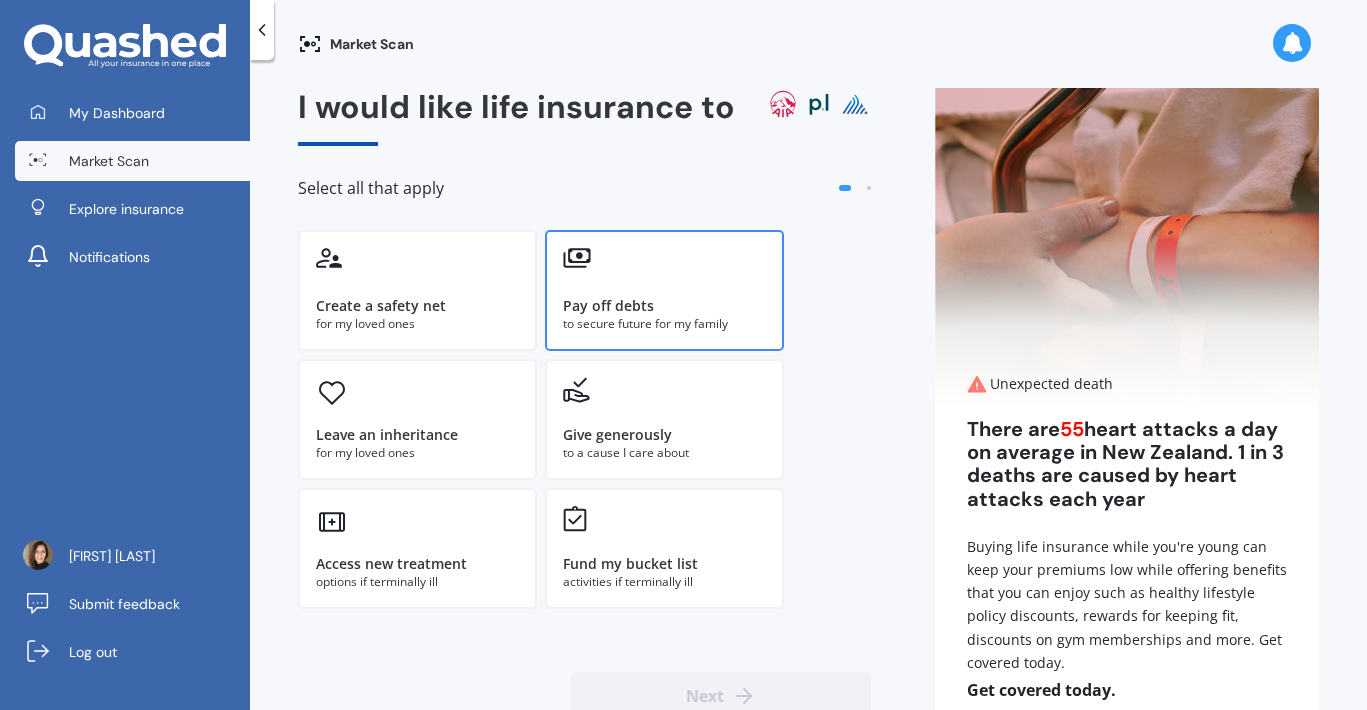 click on "Pay off debts" at bounding box center [664, 306] 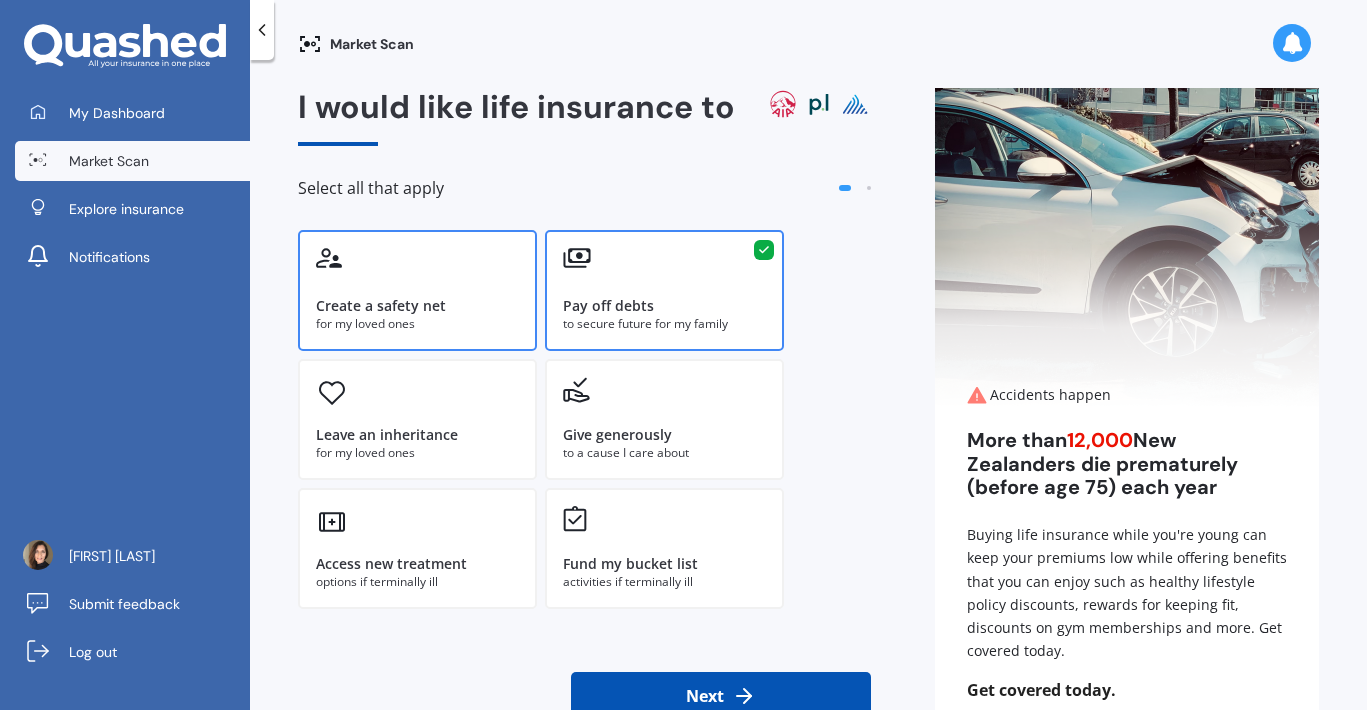 click on "Create a safety net for my loved ones" at bounding box center [417, 290] 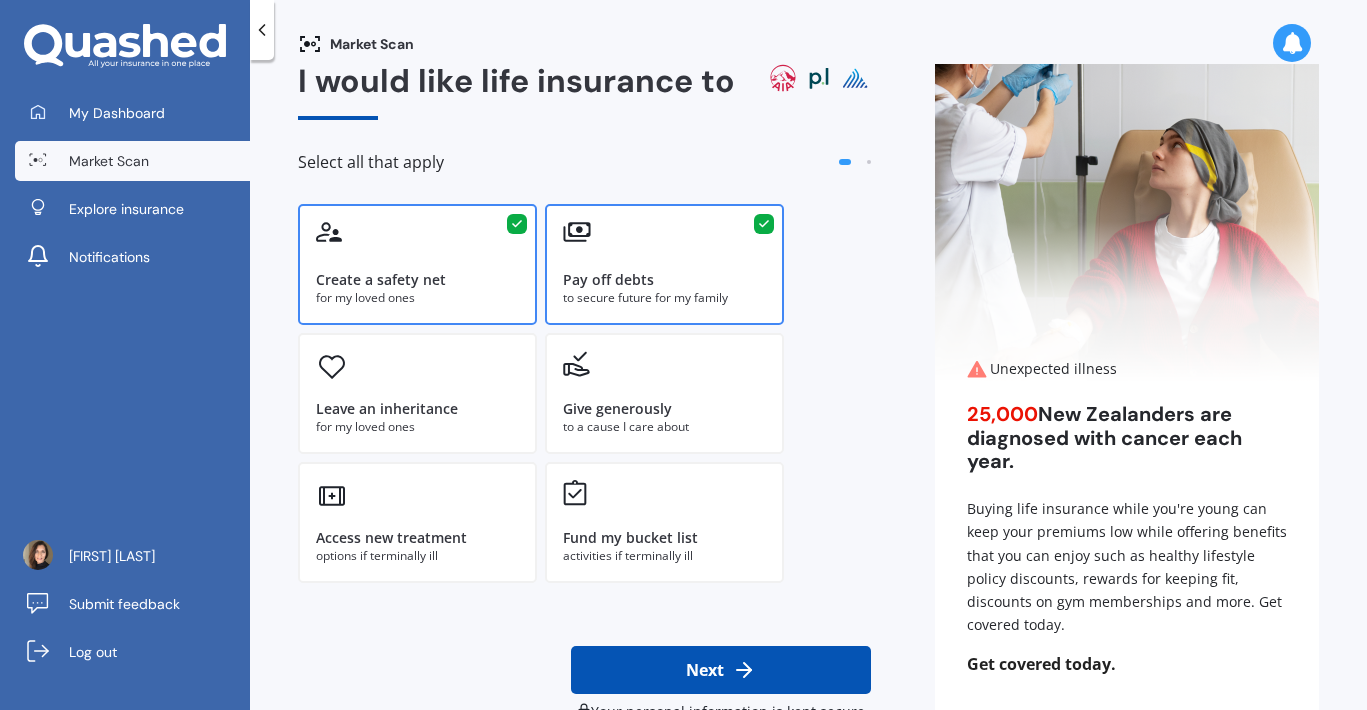 scroll, scrollTop: 74, scrollLeft: 0, axis: vertical 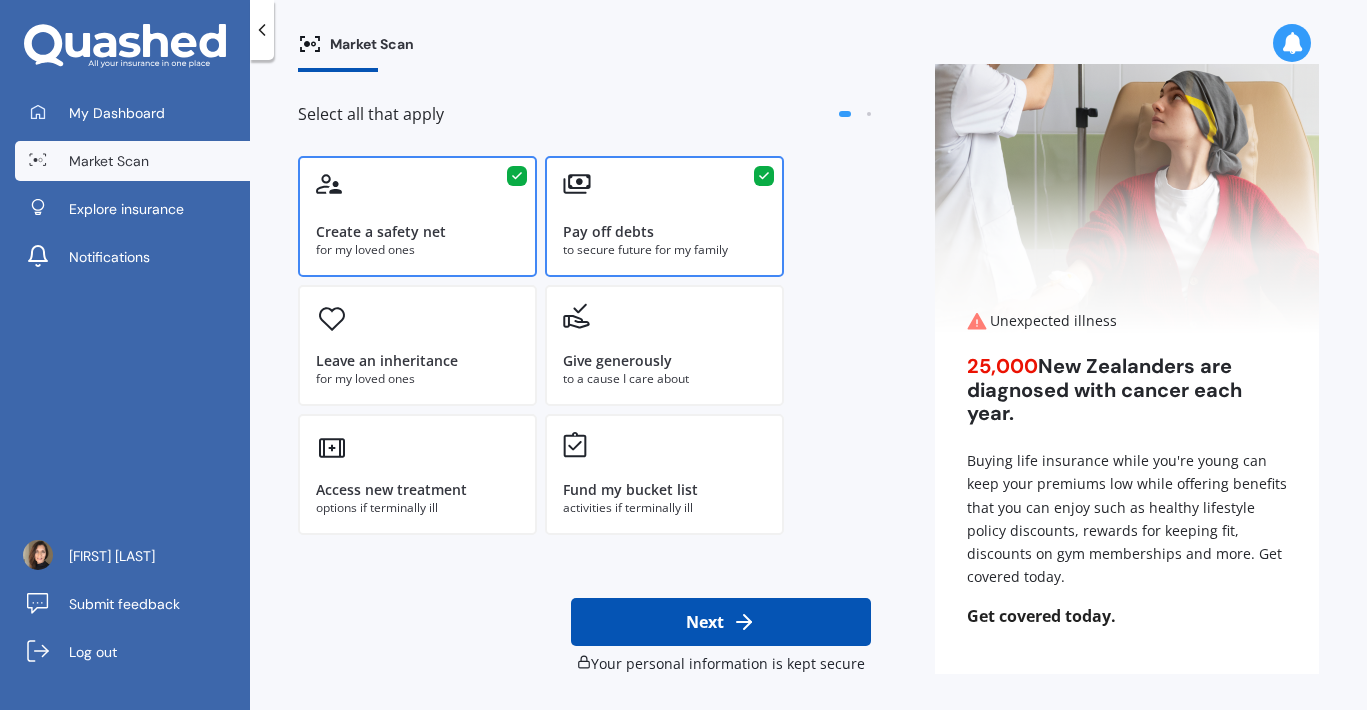click 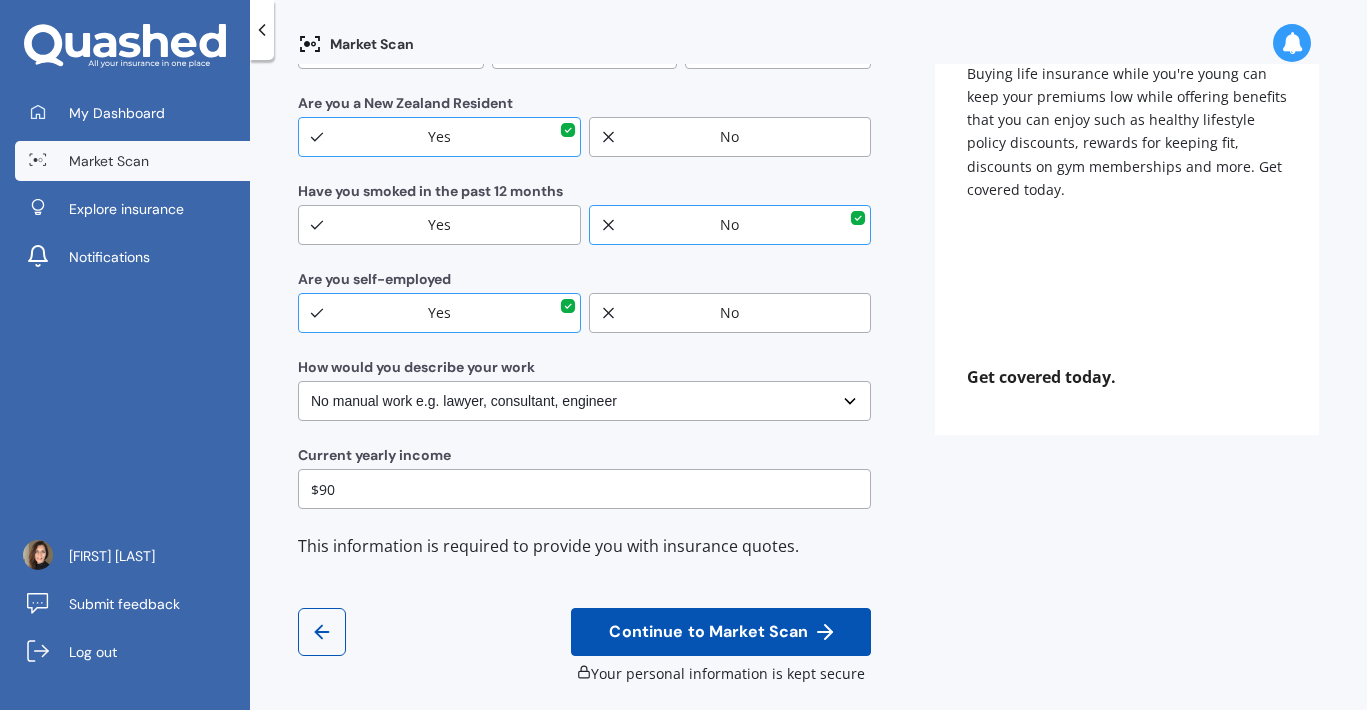 scroll, scrollTop: 323, scrollLeft: 0, axis: vertical 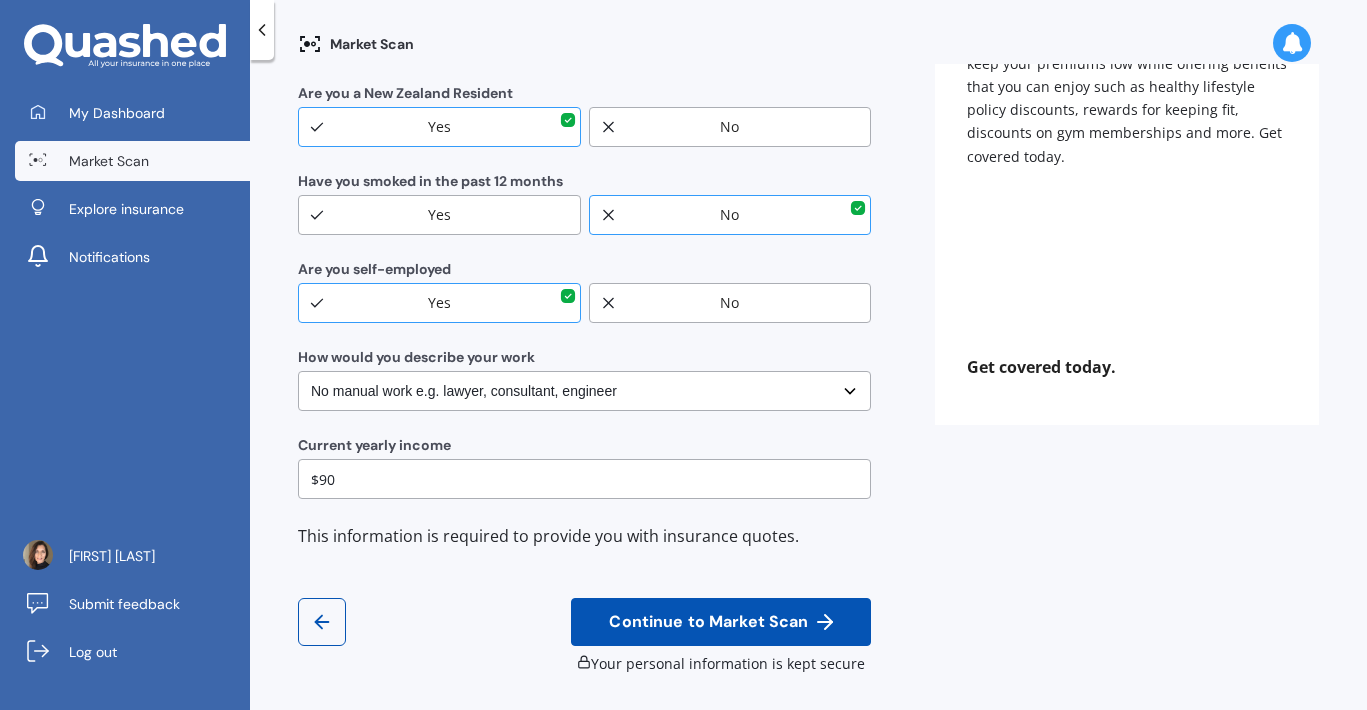 click on "$90" at bounding box center (584, 479) 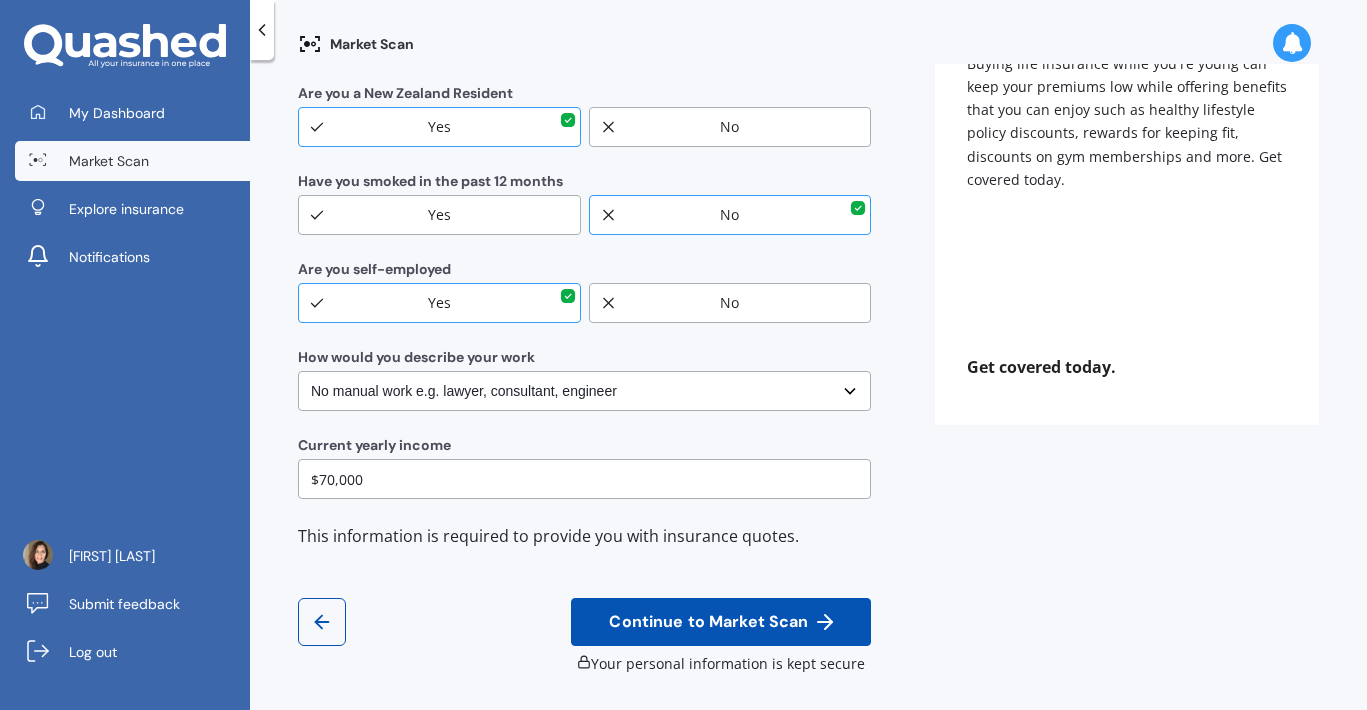 type on "$70,000" 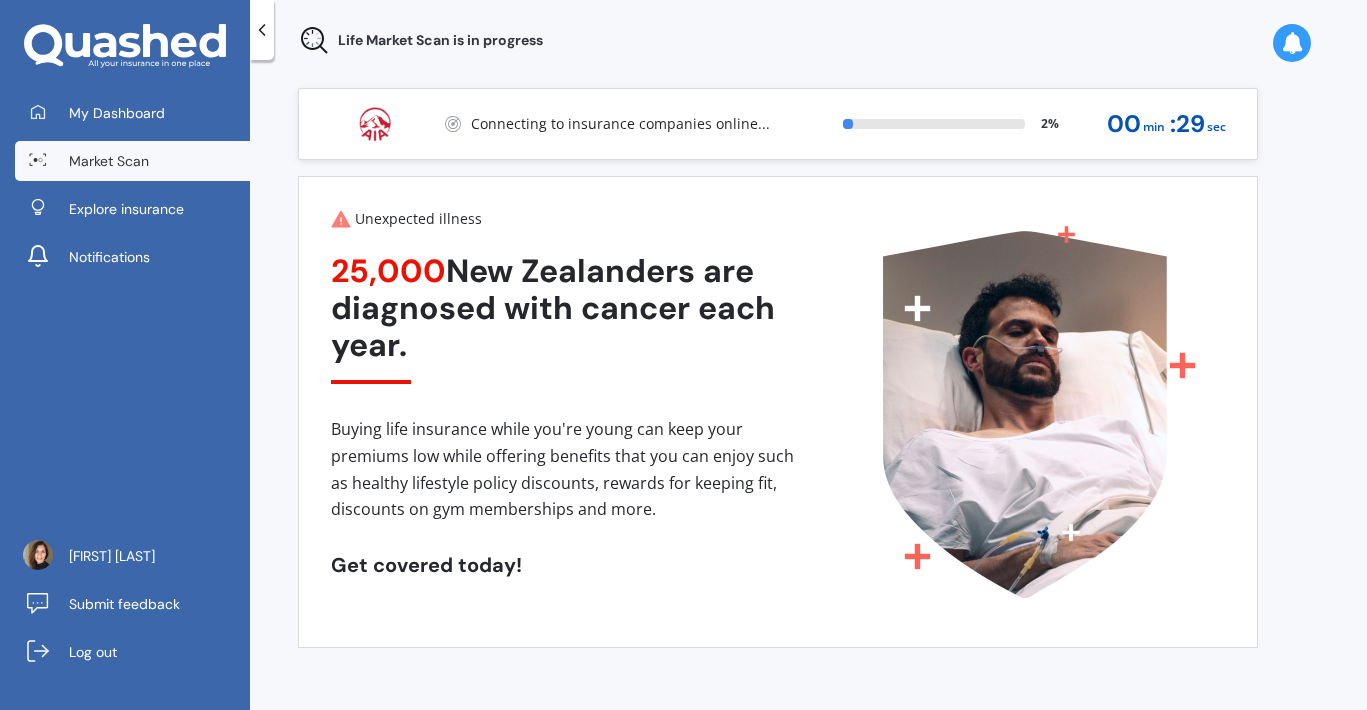scroll, scrollTop: 0, scrollLeft: 0, axis: both 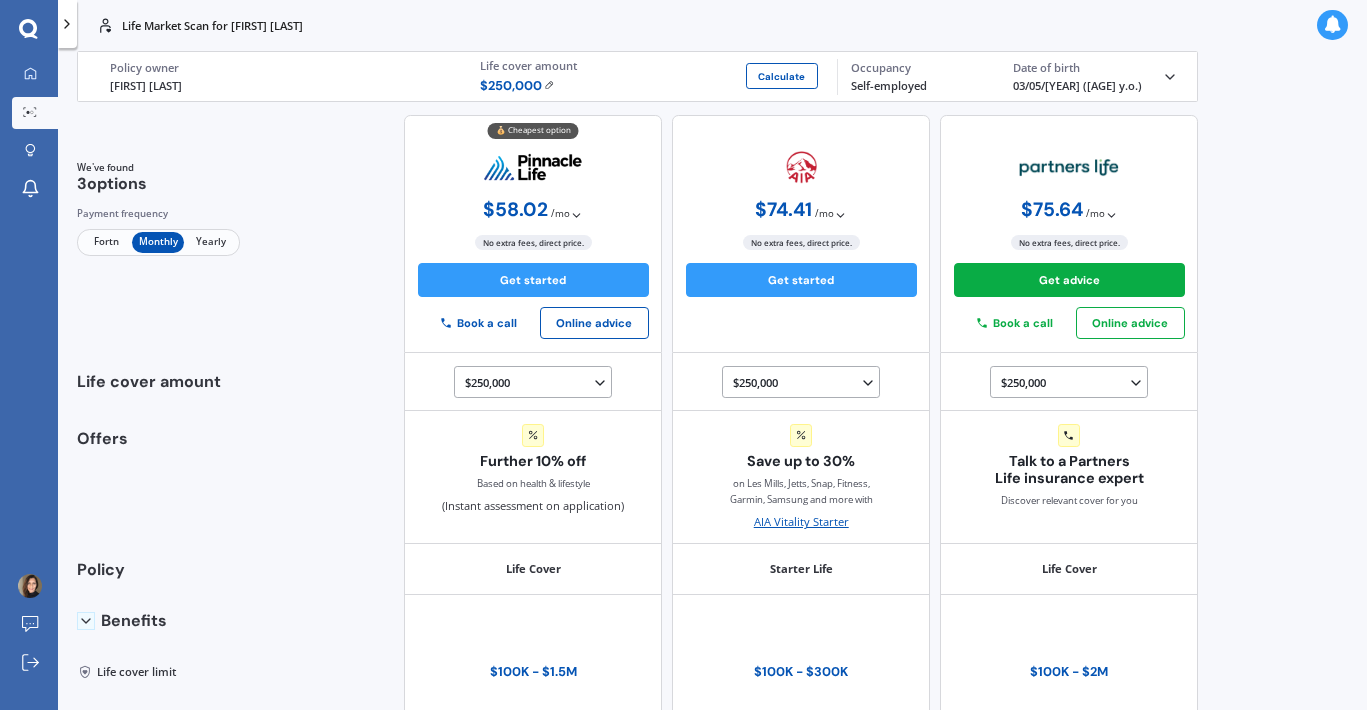 click on "Fortn" at bounding box center (106, 242) 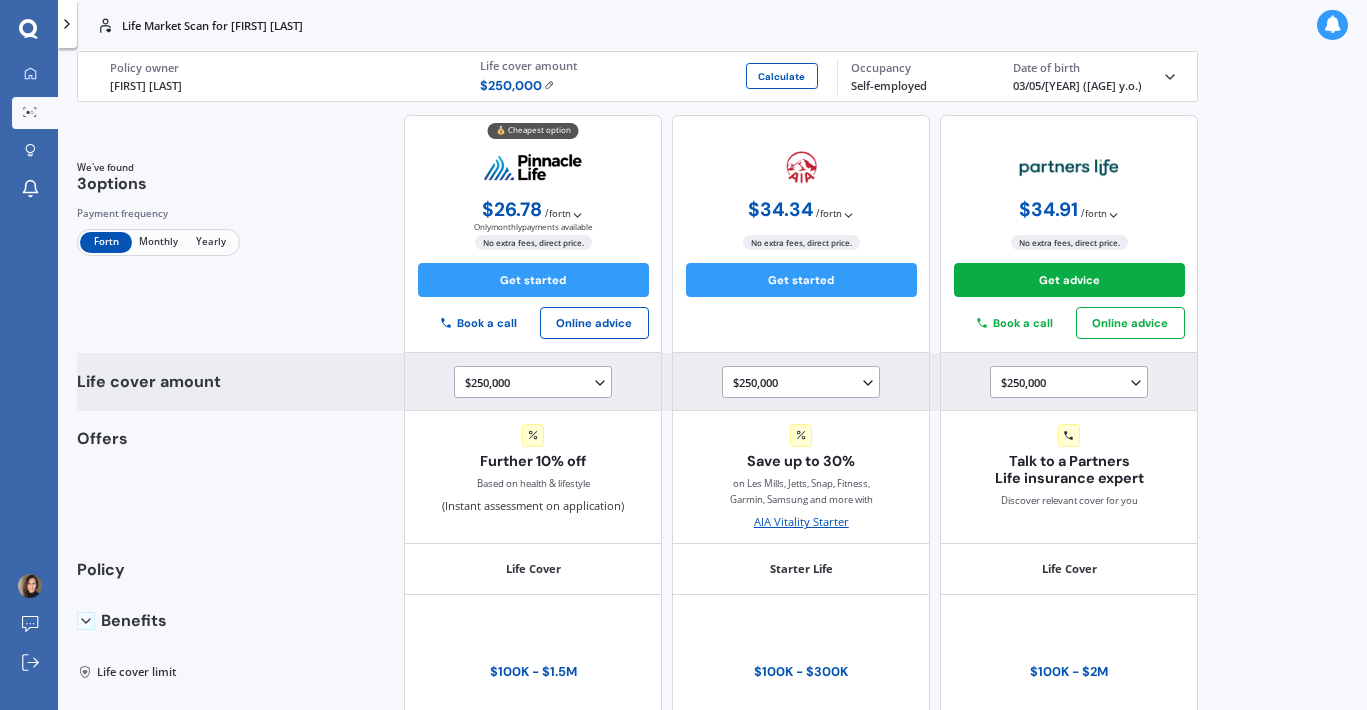 click on "$250,000 $100,000 $150,000 $200,000 $250,000 $300,000 $350,000 $400,000 $500,000 $750,000 $1,000,000 $1,250,000 $1,500,000" at bounding box center (536, 382) 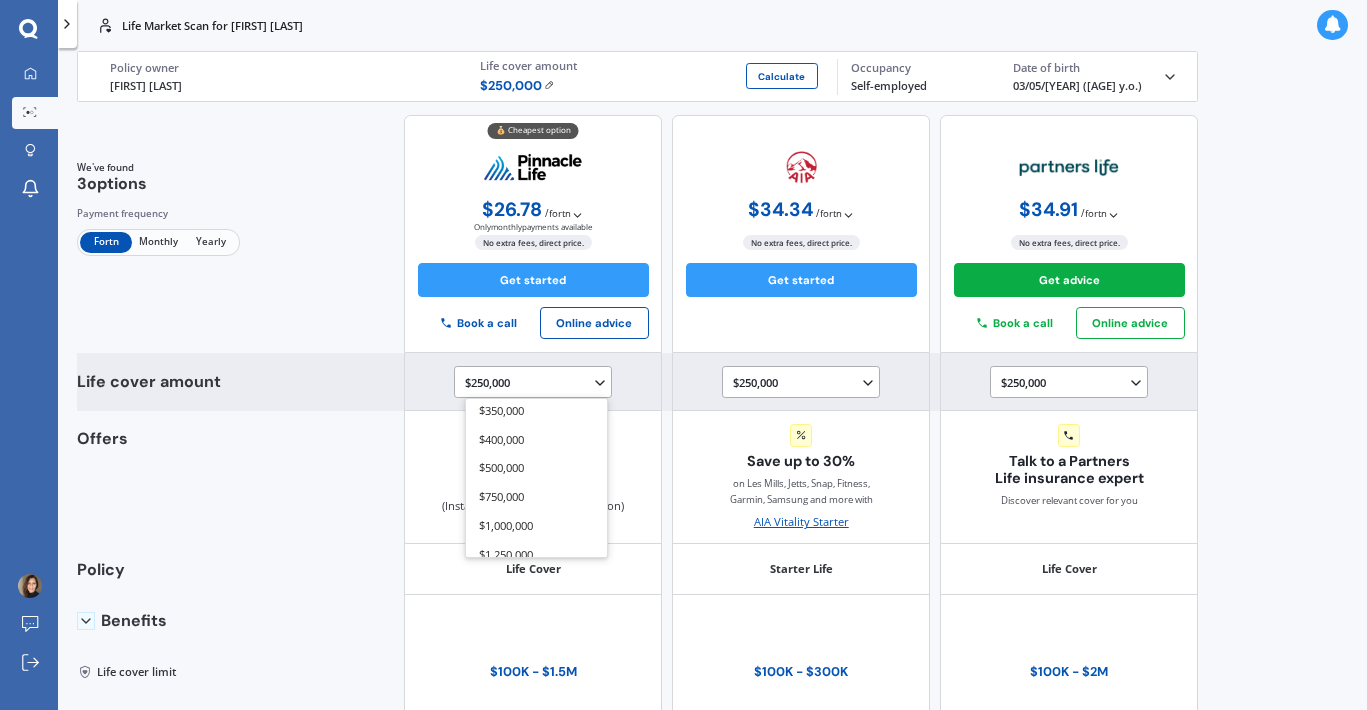 scroll, scrollTop: 192, scrollLeft: 0, axis: vertical 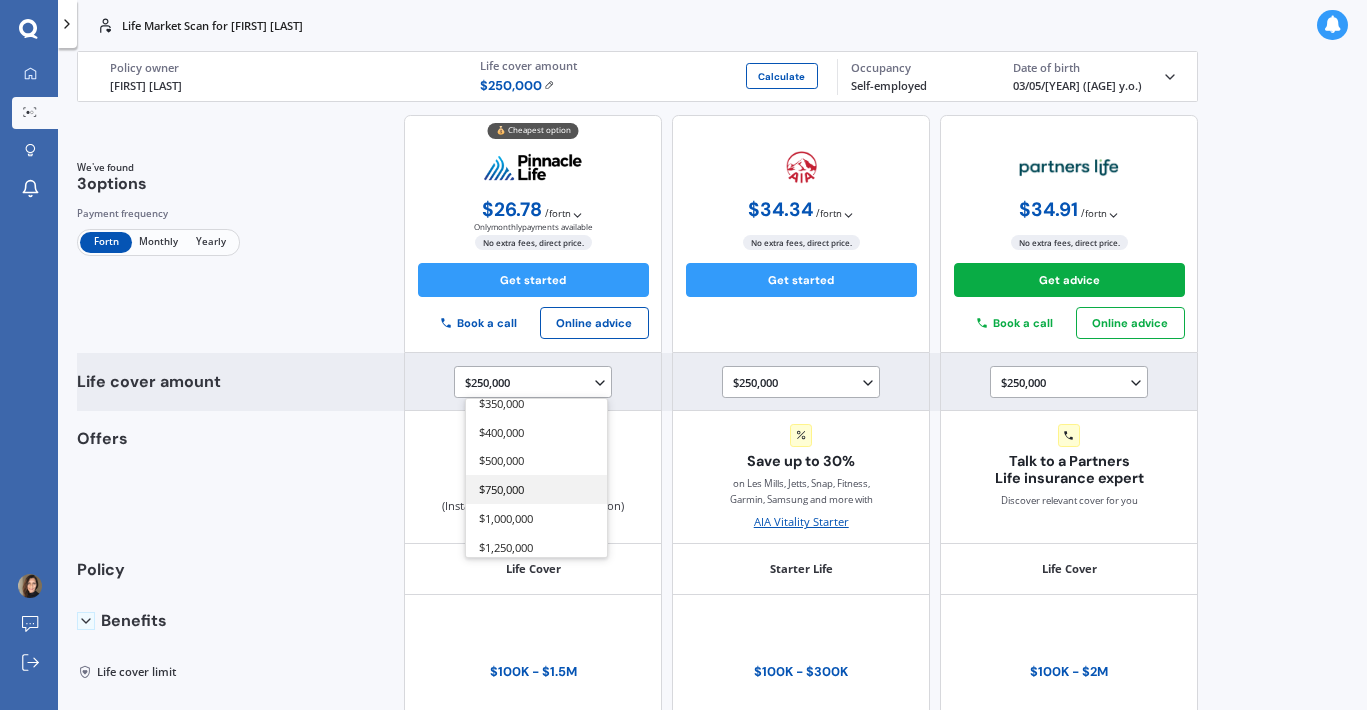 click on "$750,000" at bounding box center [536, 489] 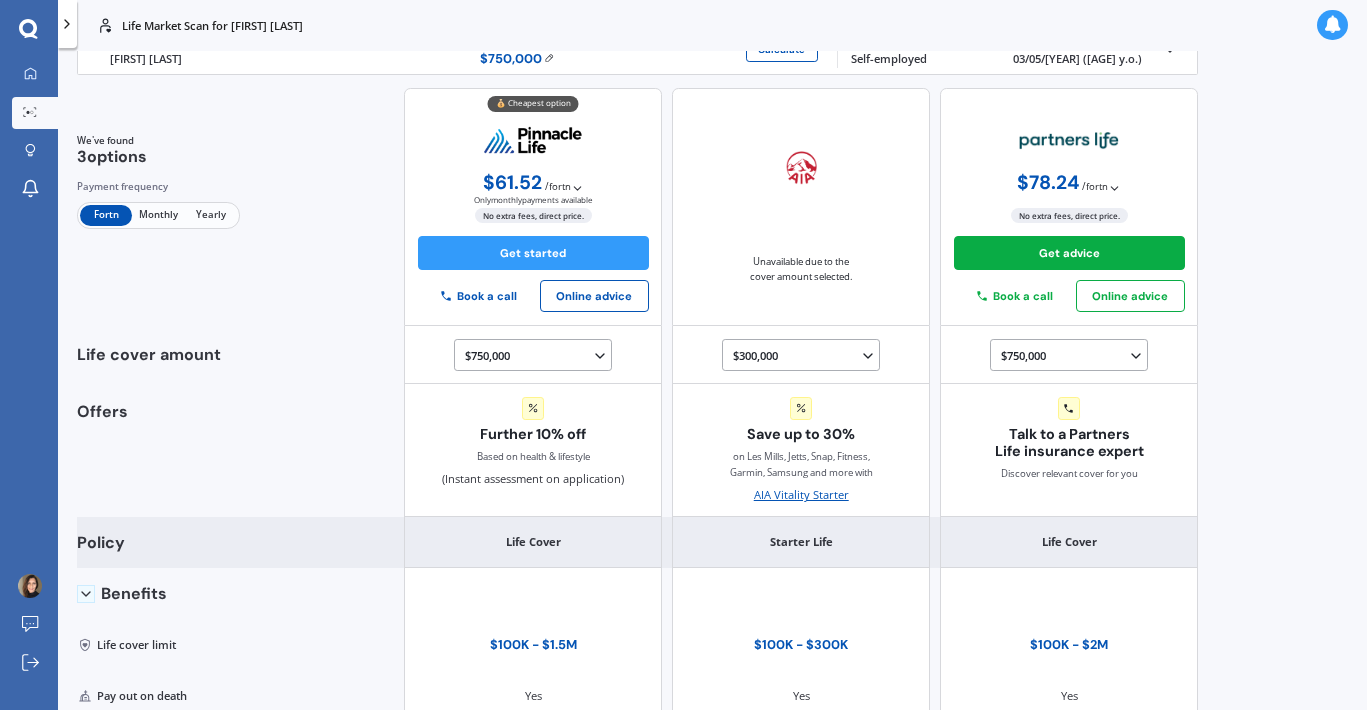 scroll, scrollTop: 0, scrollLeft: 0, axis: both 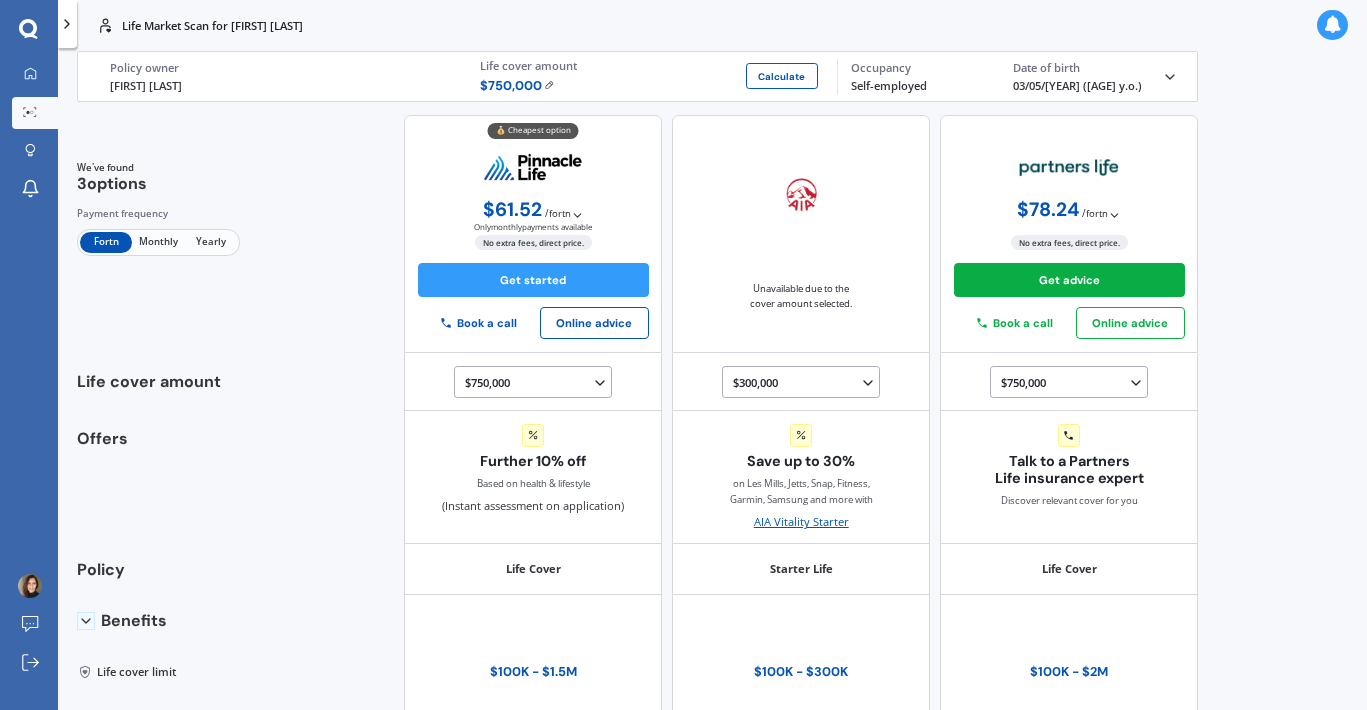 click on "Yearly" at bounding box center [210, 242] 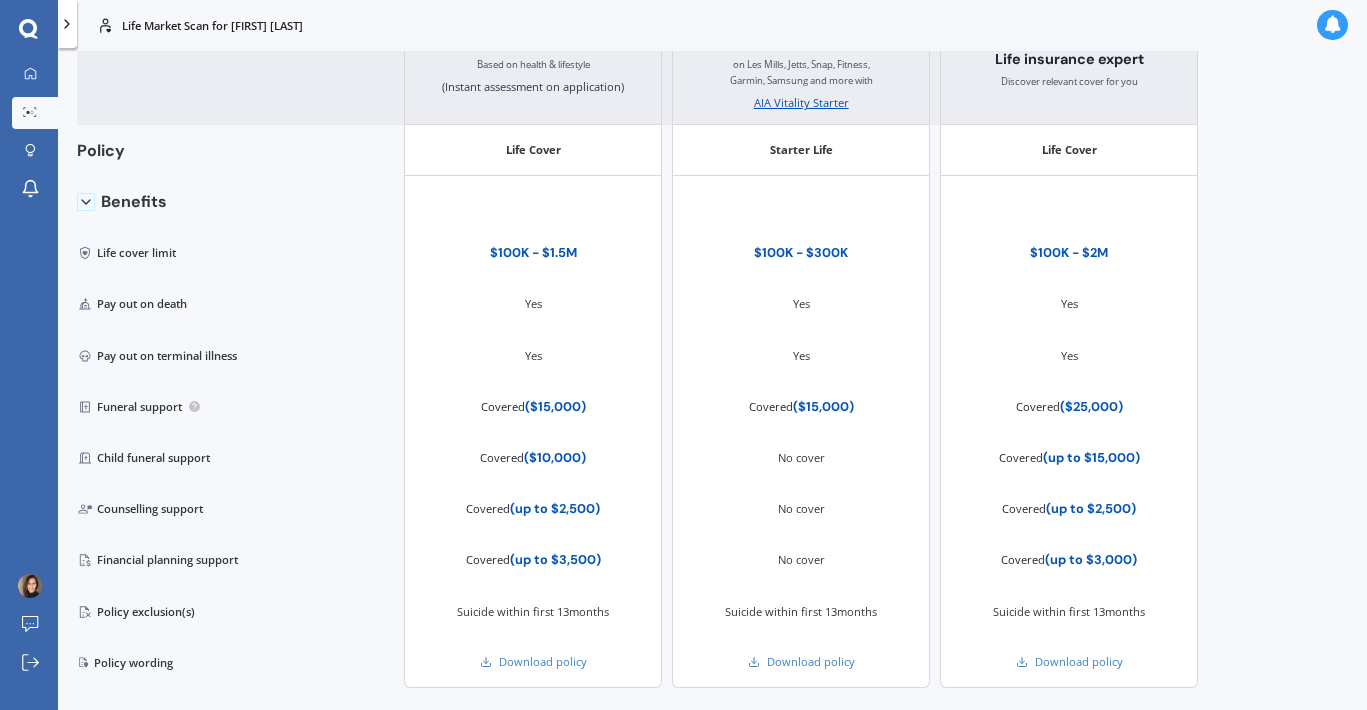 scroll, scrollTop: 561, scrollLeft: 0, axis: vertical 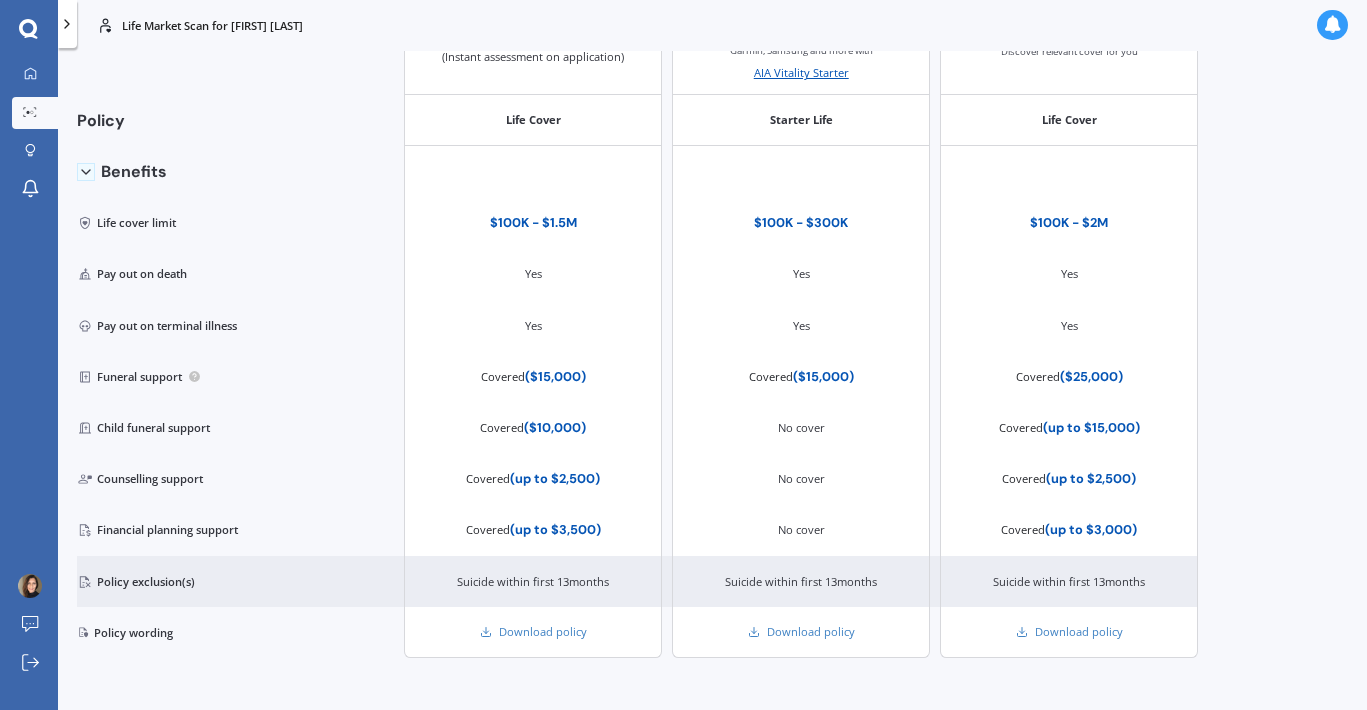 click on "Policy exclusion(s)" at bounding box center [164, 581] 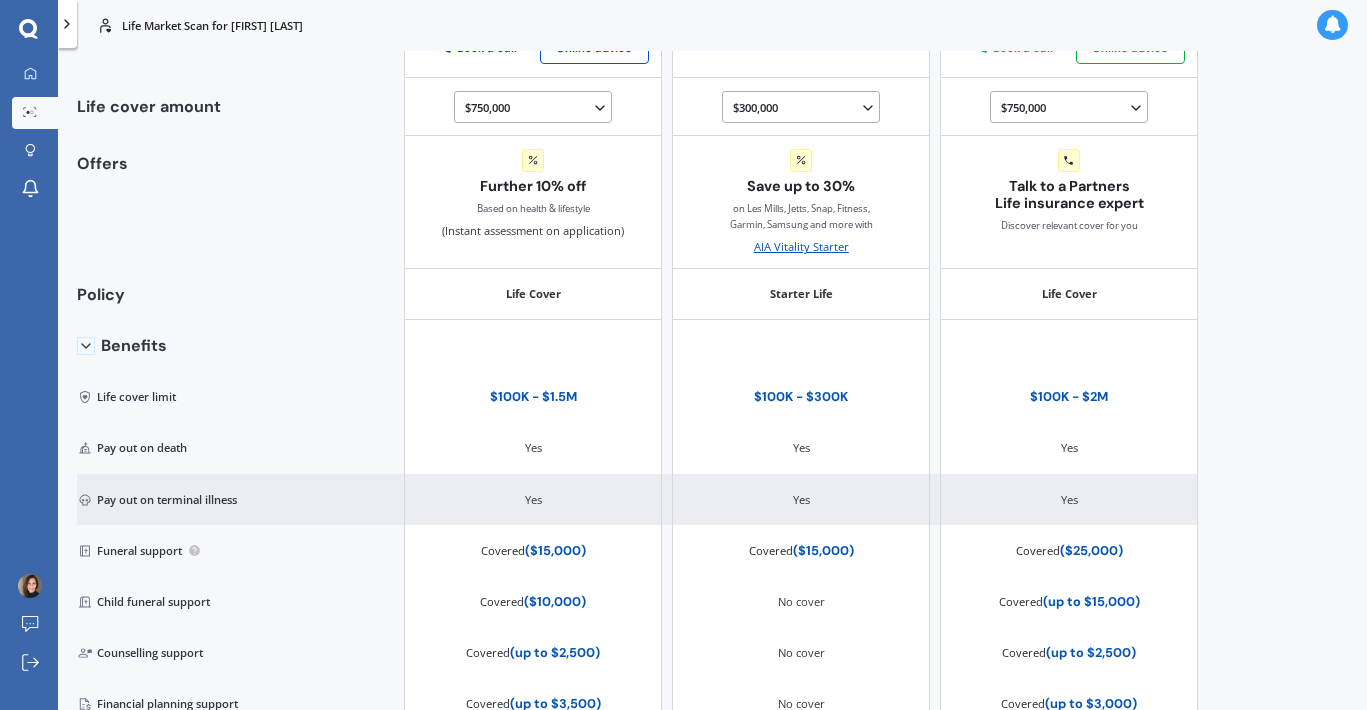scroll, scrollTop: 339, scrollLeft: 0, axis: vertical 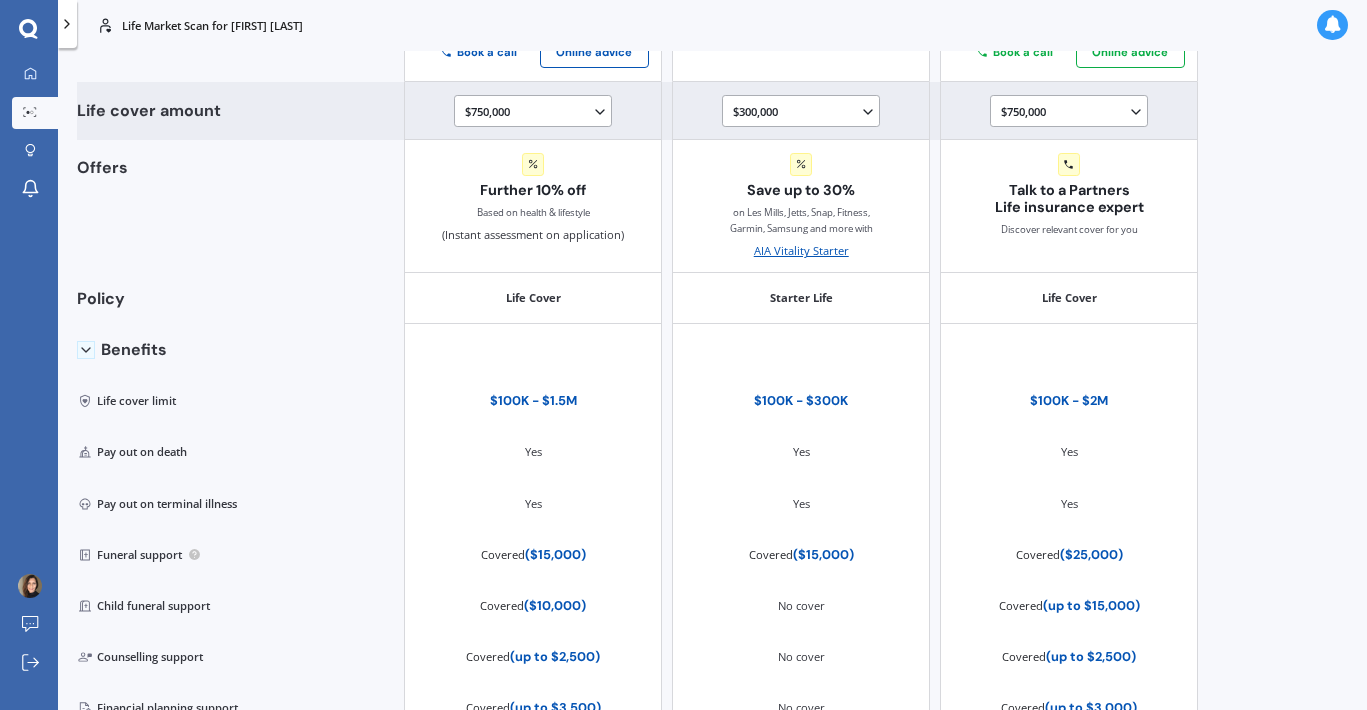 click on "$300,000 $100,000 $150,000 $200,000 $250,000 $300,000" at bounding box center (804, 111) 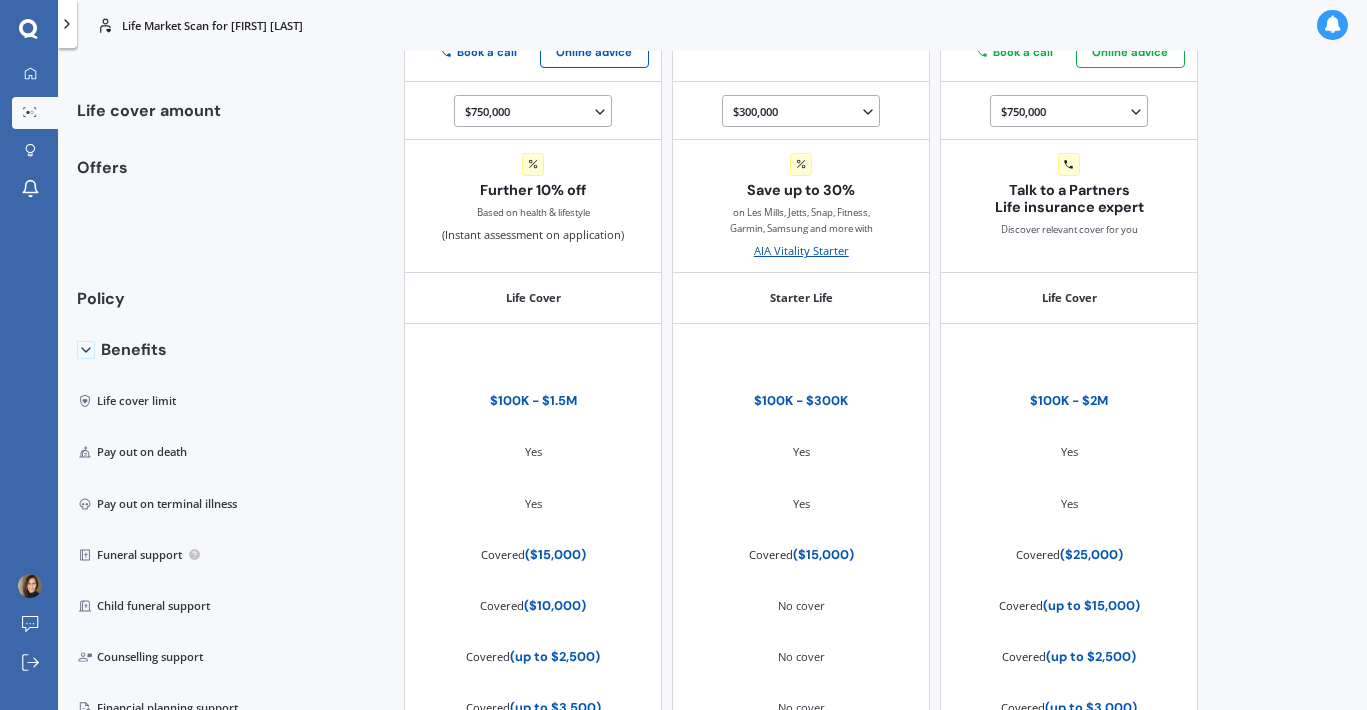 click on "Life Market Scan for [FIRST] [LAST]  Life Market Scan for [FIRST] [LAST]  Life [FIRST] [LAST]  Policy owner $ 750,000 Calculate Life cover amount Self-employed Occupancy 03/05/[YEAR] ([AGE] y.o.) Date of birth Life   Policy owner [FIRST] [LAST]   Preferred sum insured $ 750,000 Calculate   Employment Self-employed   Date of birth 03/05/[YEAR] ([AGE] y.o.)   Smoker No   NZ resident Yes   Income $70,000   We've found 3  options Payment frequency Fortn Monthly Yearly 💰 Cheapest option $ 1,599.60 /  yr Only  monthly  payments available $ 133.30 /  mo No extra fees, direct price. Get started Book a call Online advice Unavailable due to the cover amount selected. $ 2,034.11 /  yr Only  monthly  payments available $ 2,034.11 /  yr $ 169.51 /  mo $ 78.24 /  fortn No extra fees, direct price. Get advice Book a call Online advice Life cover amount $750,000 $100,000 $150,000 $200,000 $250,000 $300,000 $350,000 $400,000 $500,000 $750,000 $1,000,000 $1,250,000 $1,500,000 $300,000 $100,000 $150,000 $200,000 $250,000 $300,000 Yes" at bounding box center [712, 355] 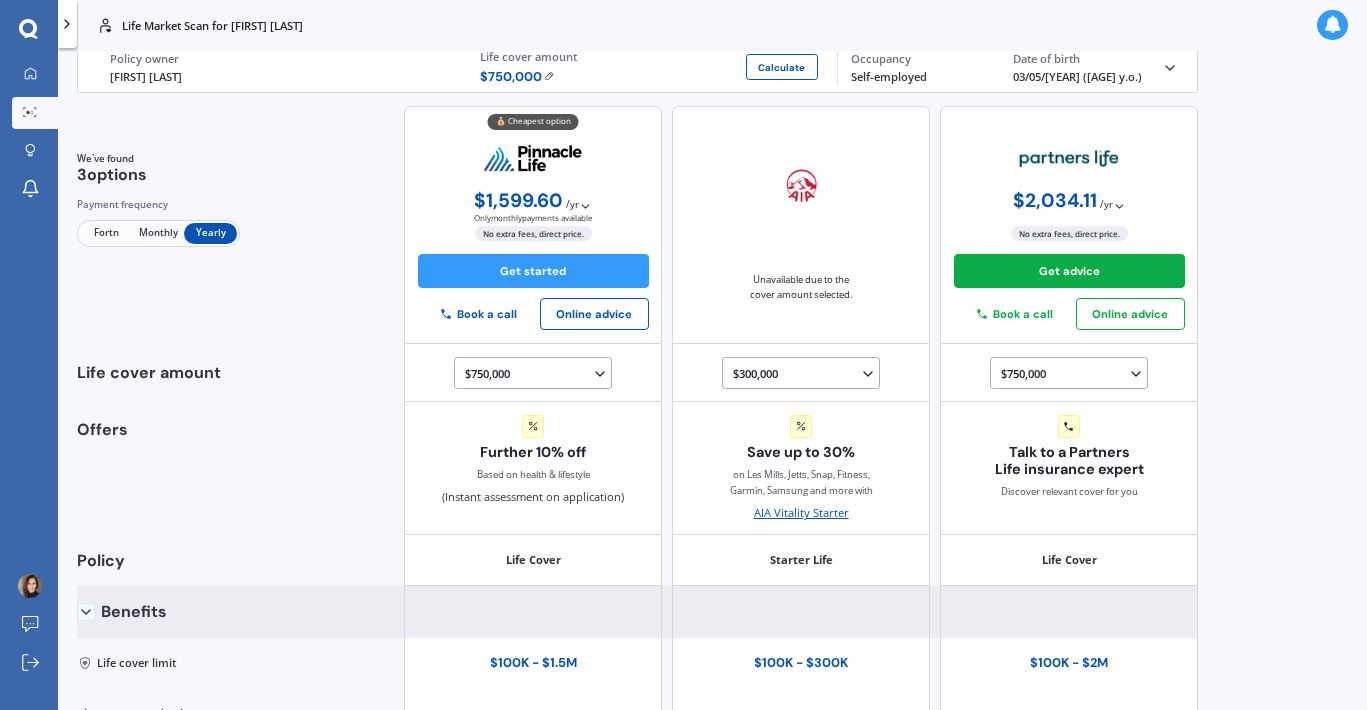 scroll, scrollTop: 9, scrollLeft: 0, axis: vertical 